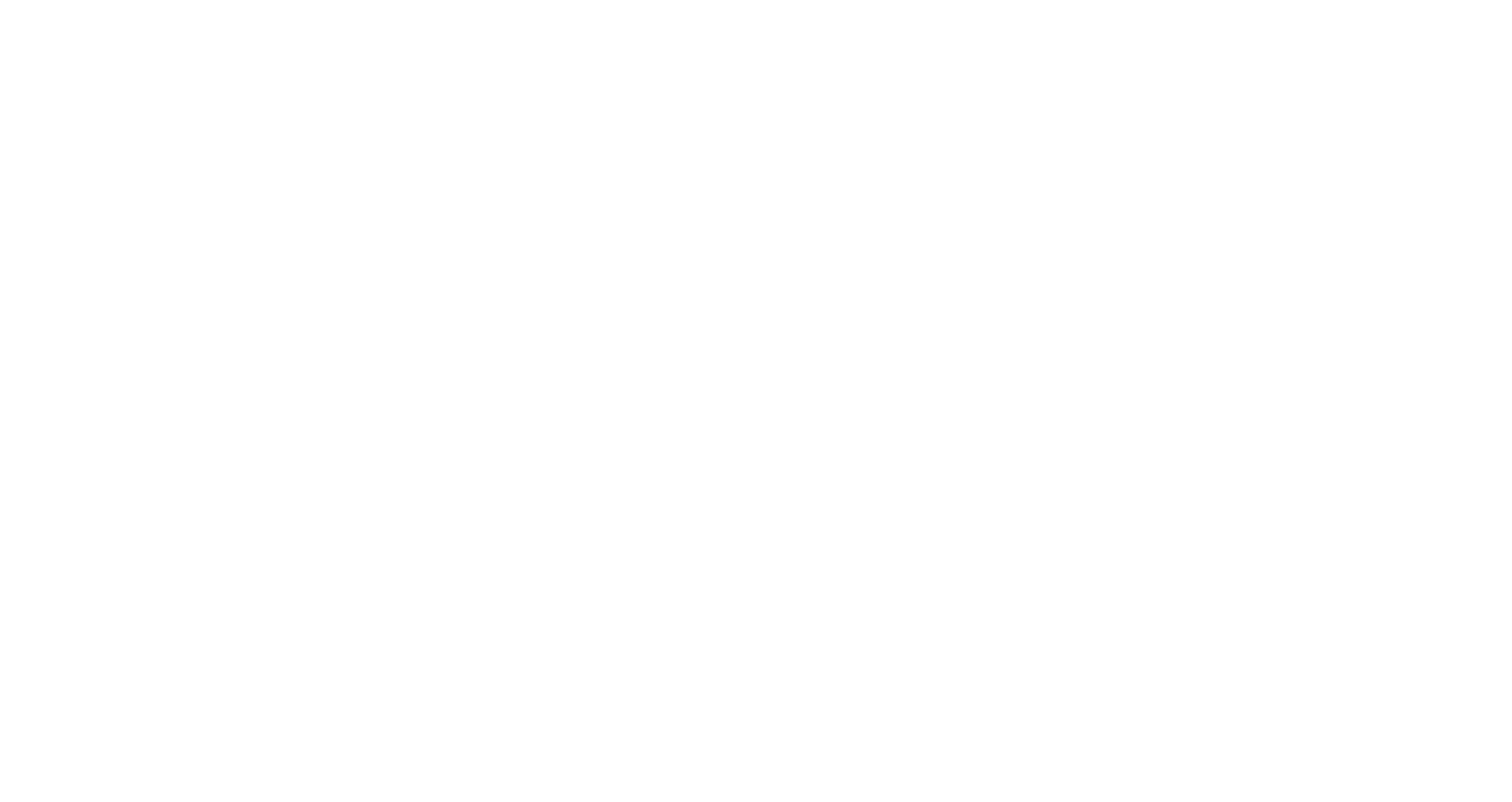 scroll, scrollTop: 0, scrollLeft: 0, axis: both 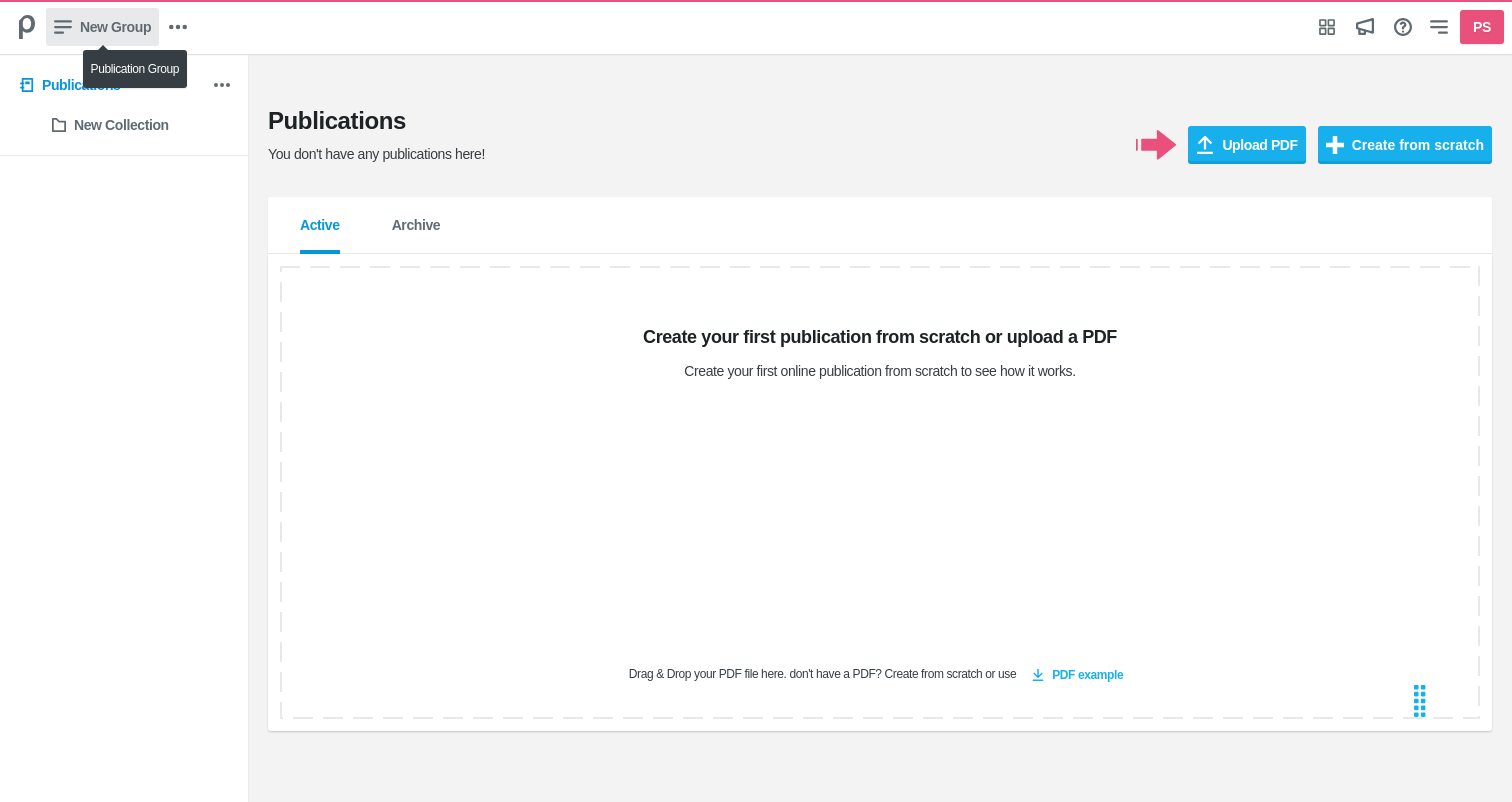 click on "New Group" at bounding box center [115, 27] 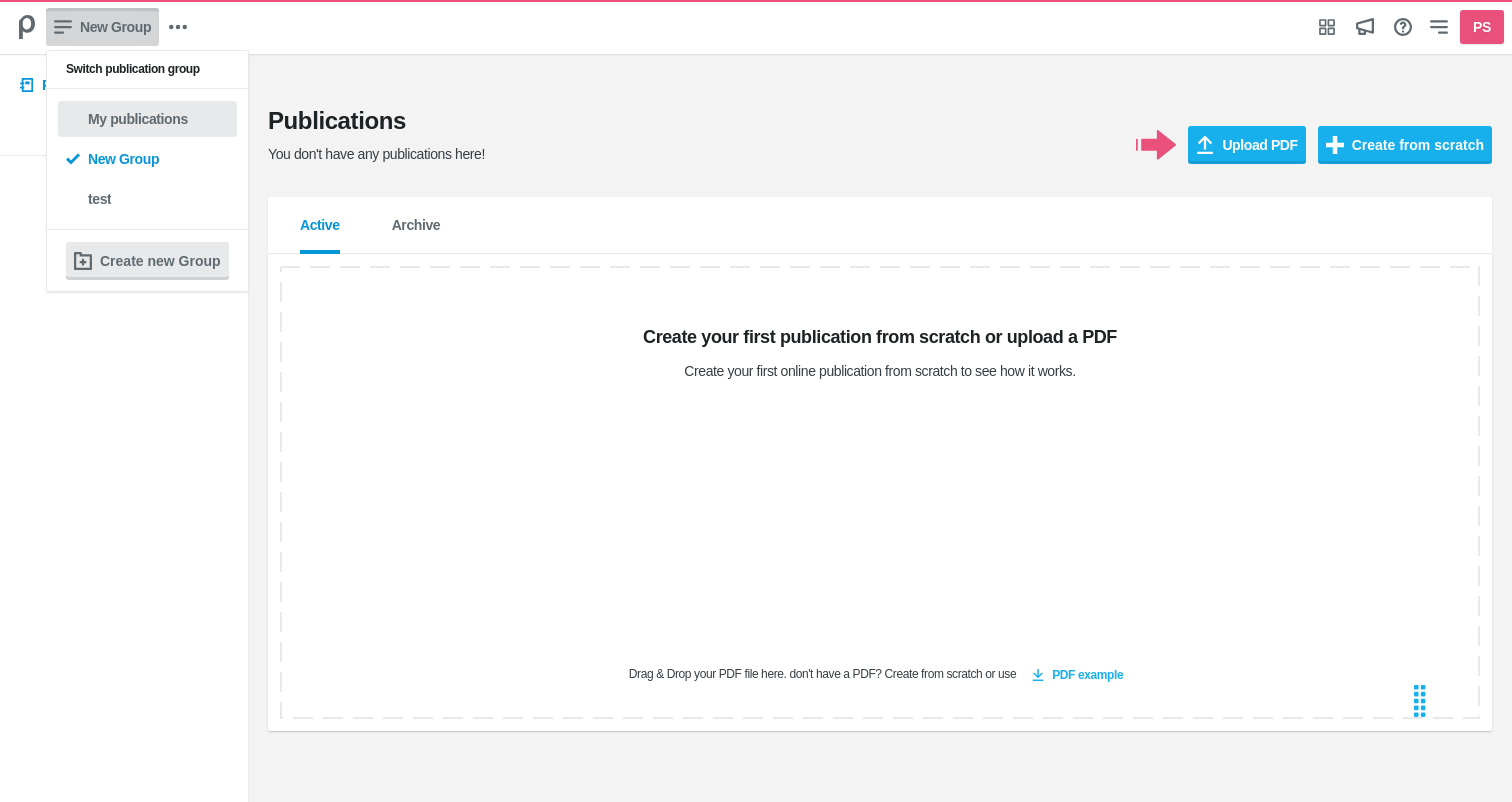 click on "My publications" at bounding box center (147, 119) 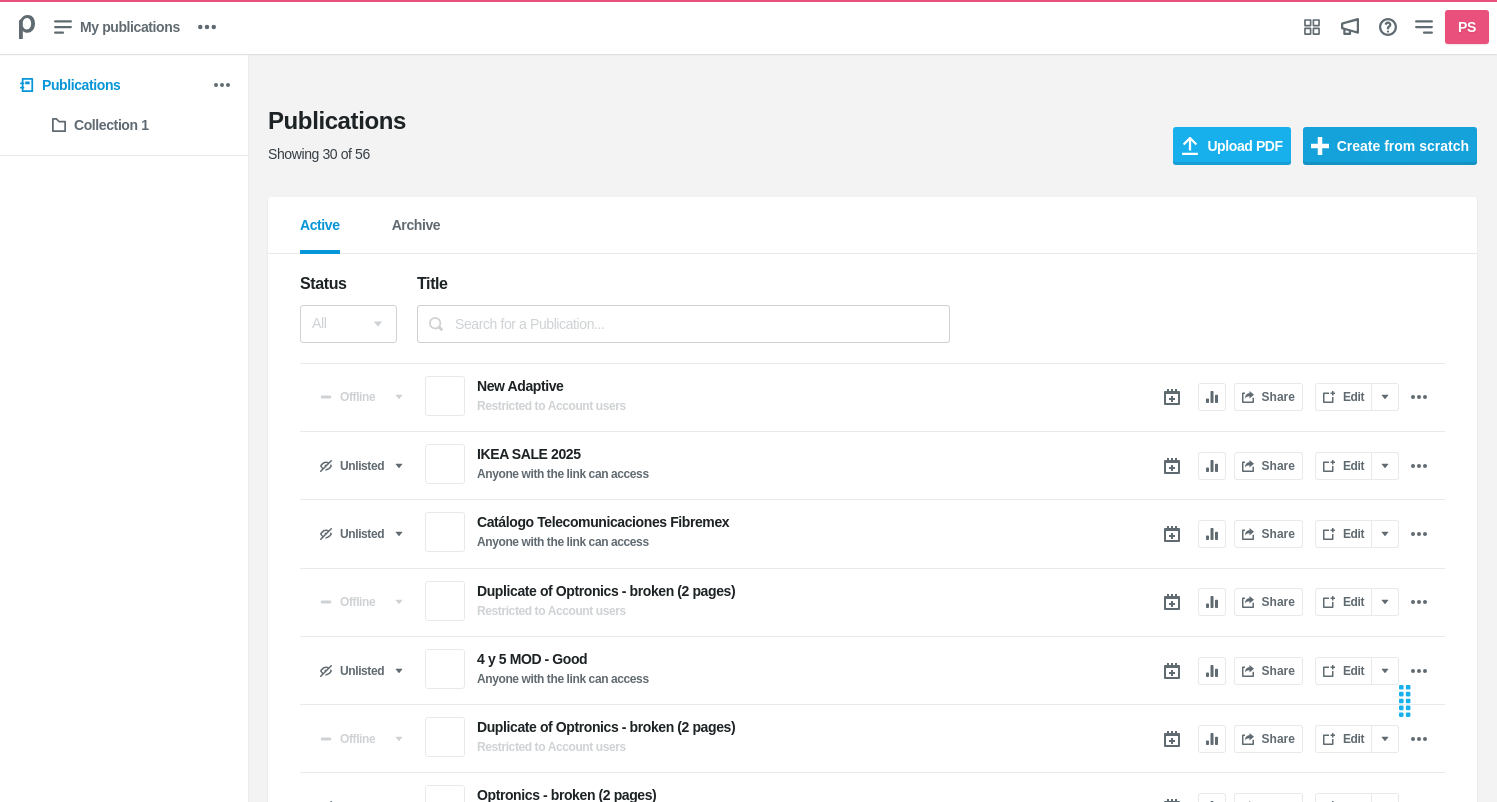 click on "Create from scratch" at bounding box center (1390, 146) 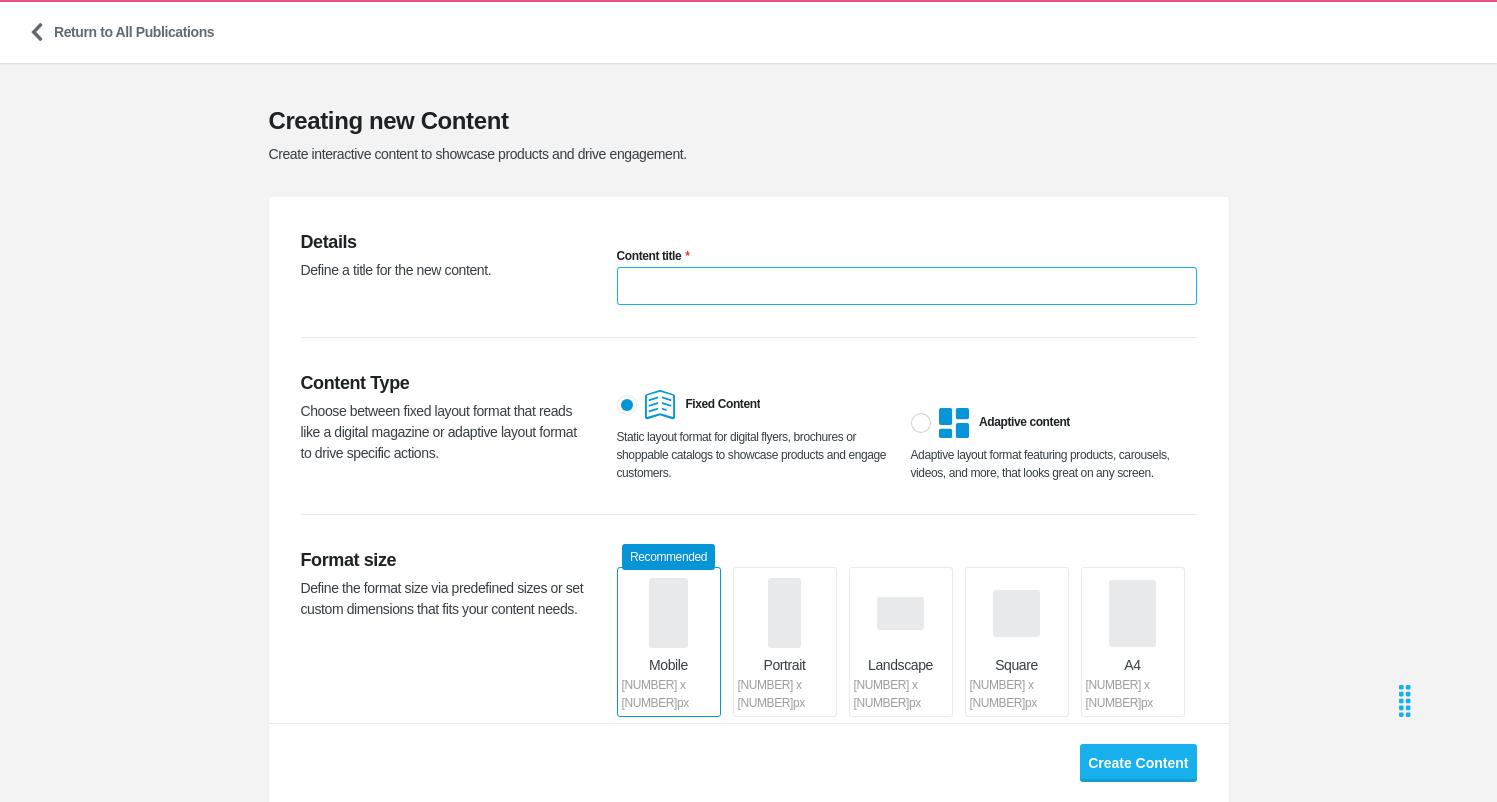 click on "Content title" at bounding box center (907, 286) 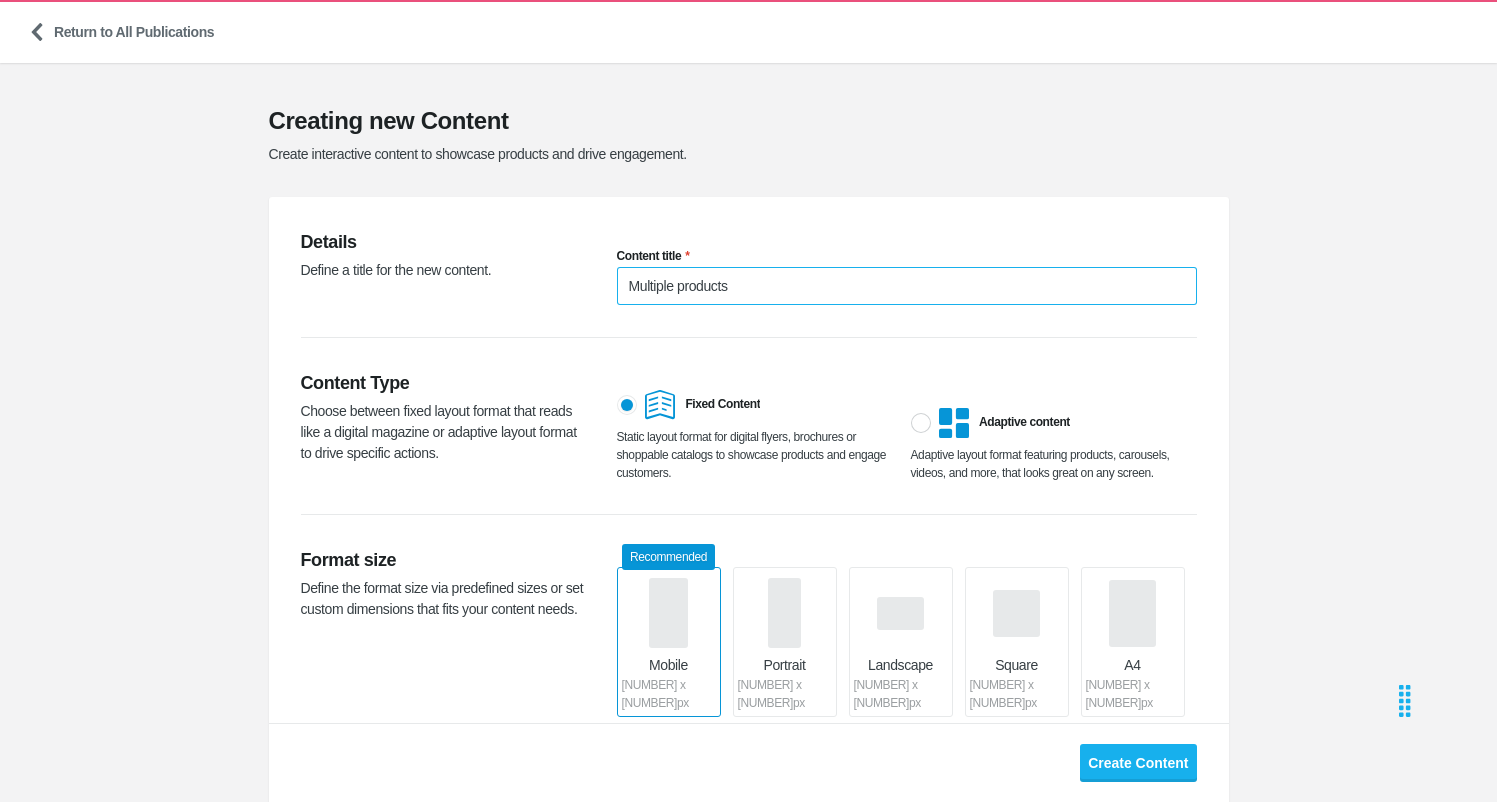 click on "Create Content" at bounding box center (1138, 763) 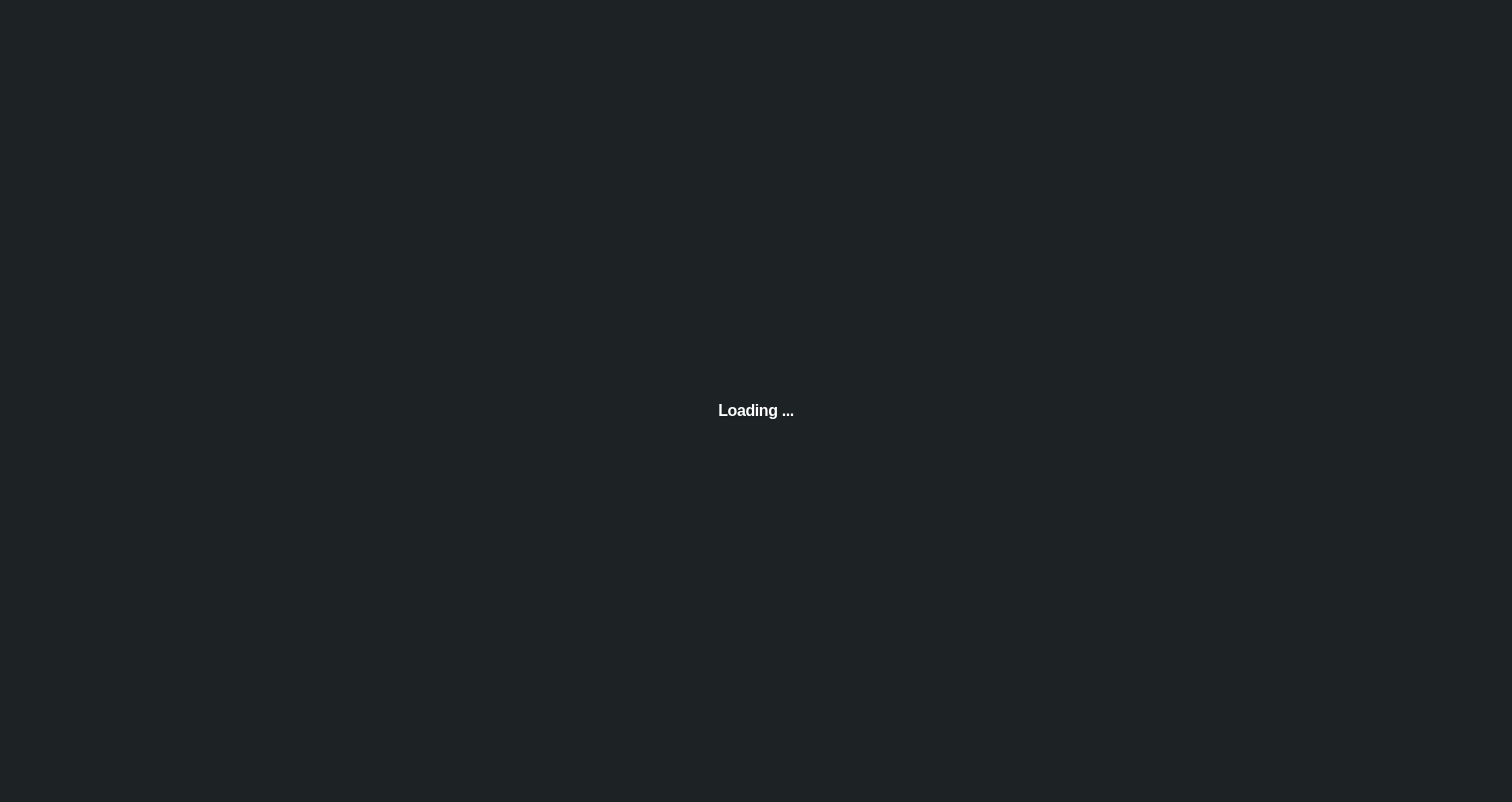 scroll, scrollTop: 0, scrollLeft: 0, axis: both 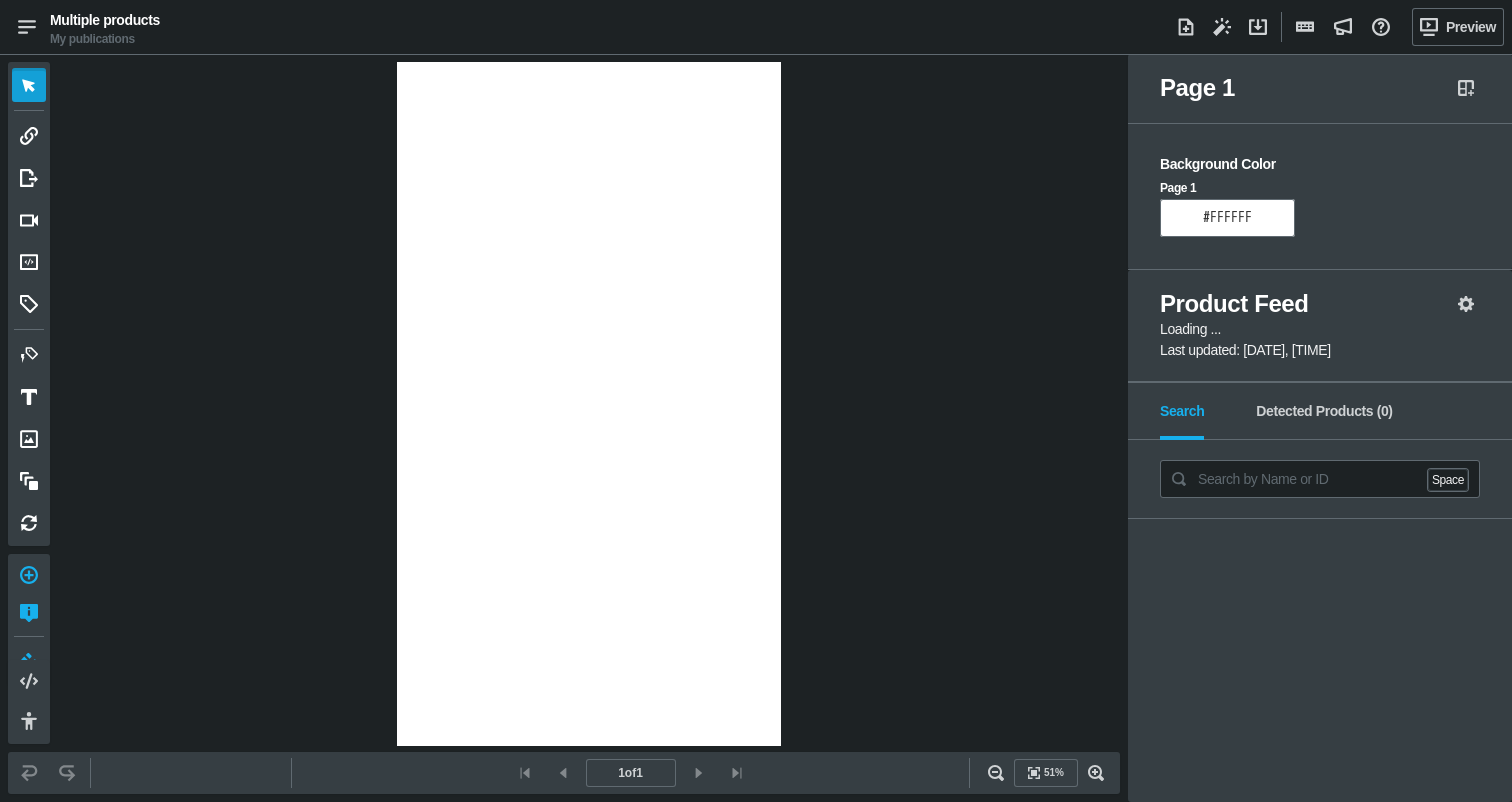drag, startPoint x: 27, startPoint y: 360, endPoint x: 77, endPoint y: 345, distance: 52.201534 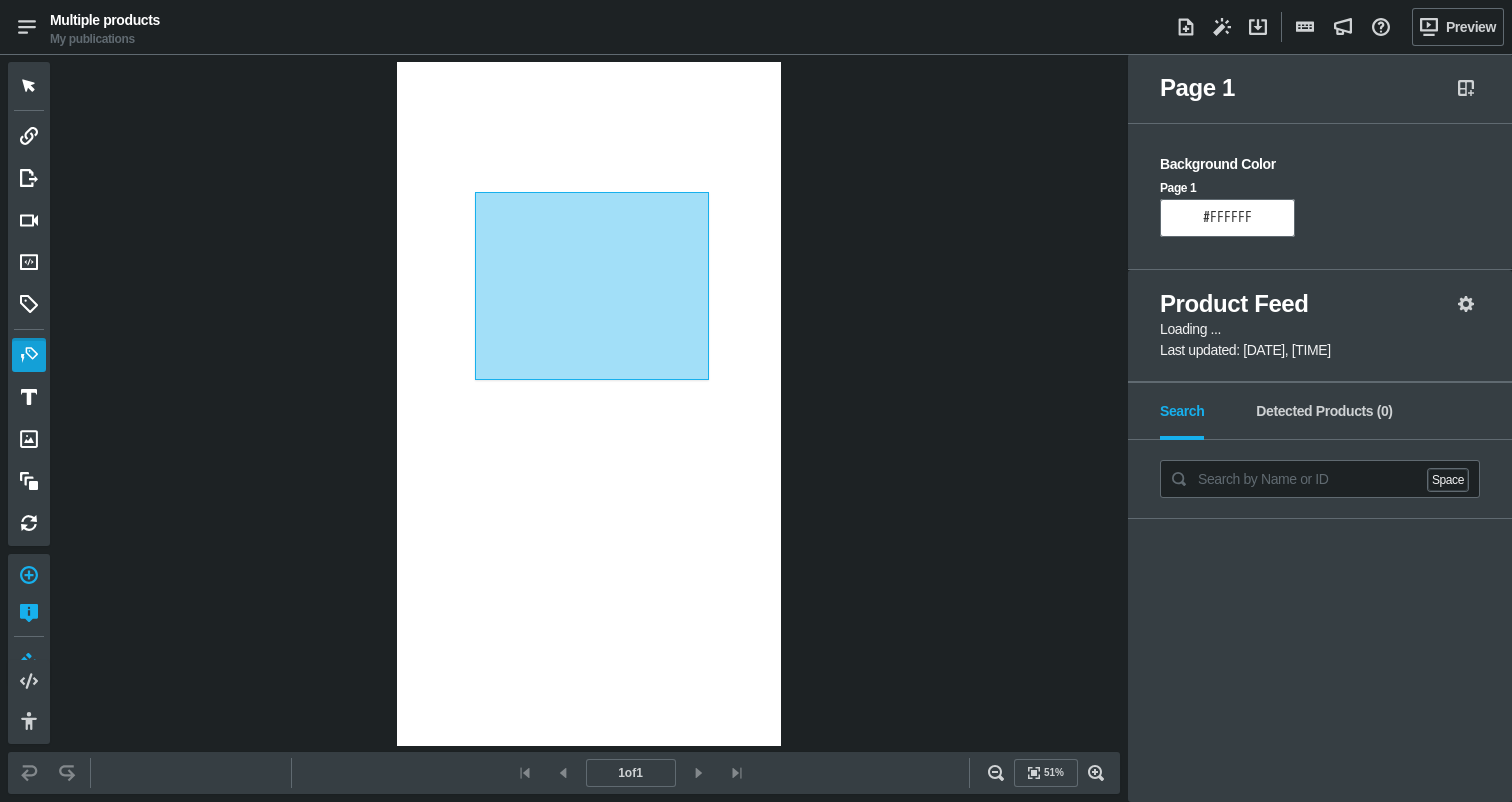 drag, startPoint x: 481, startPoint y: 196, endPoint x: 768, endPoint y: 375, distance: 338.24548 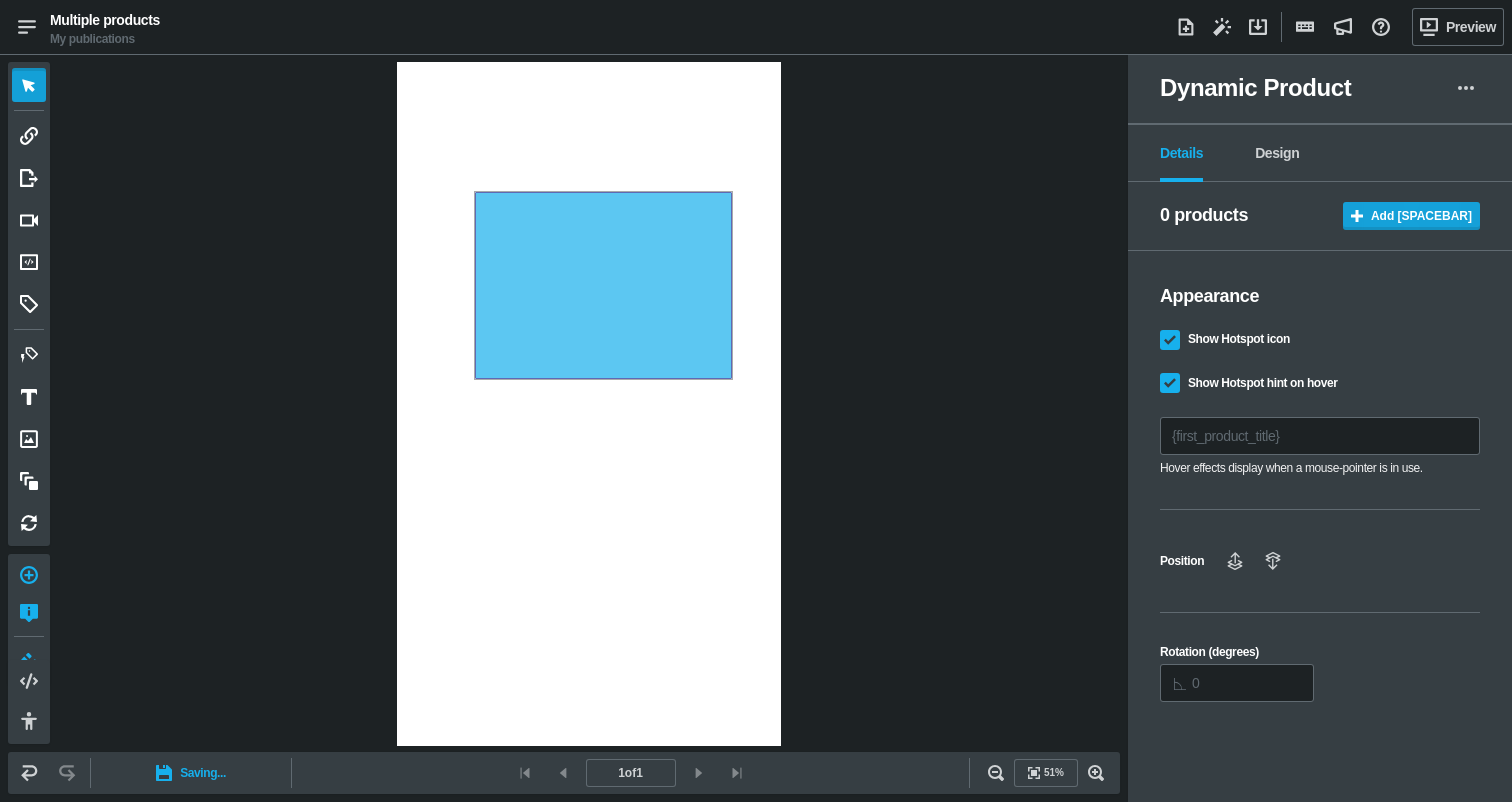 click on "Add [SPACEBAR]" at bounding box center [1411, 216] 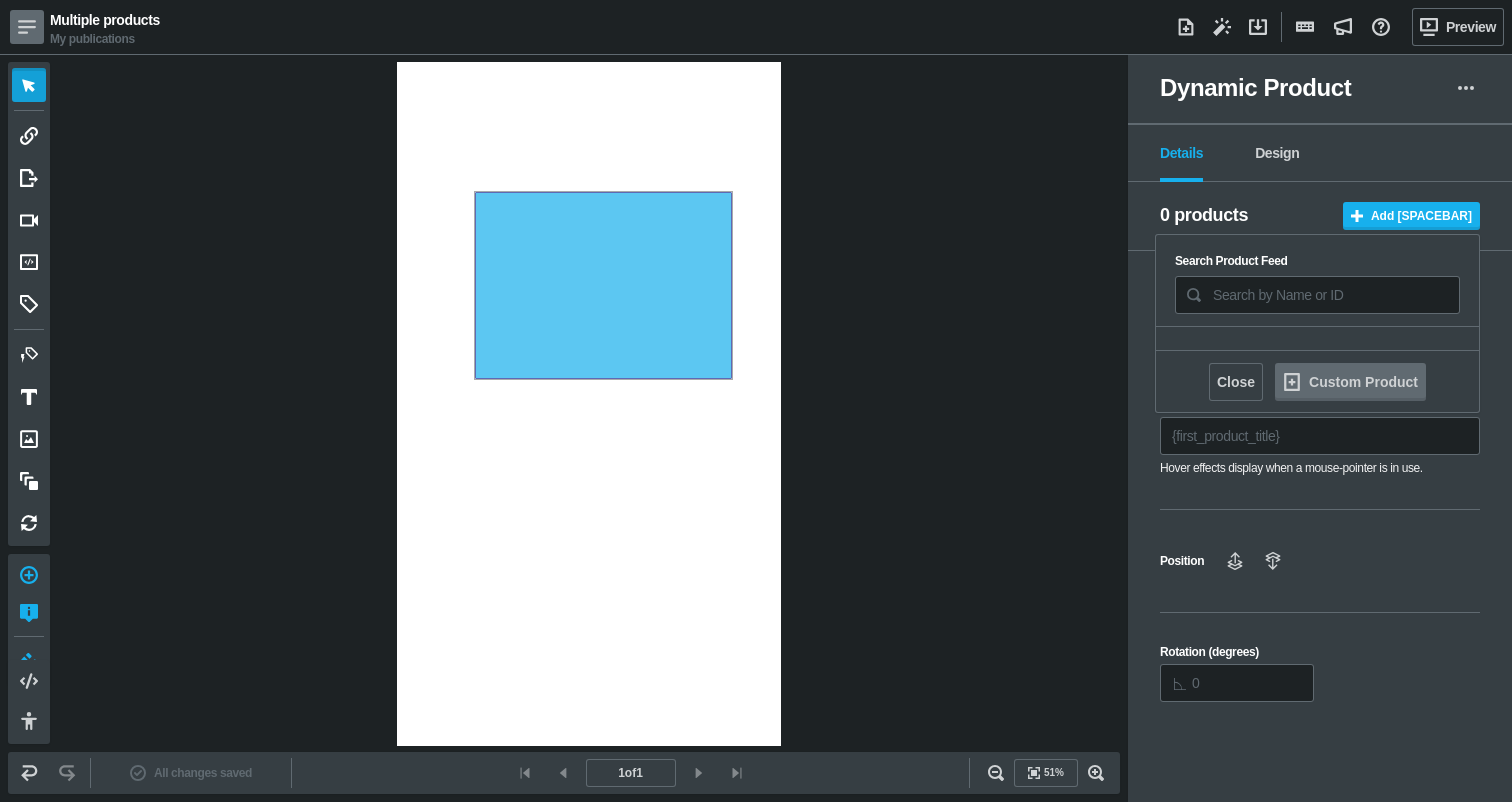 click at bounding box center [27, 27] 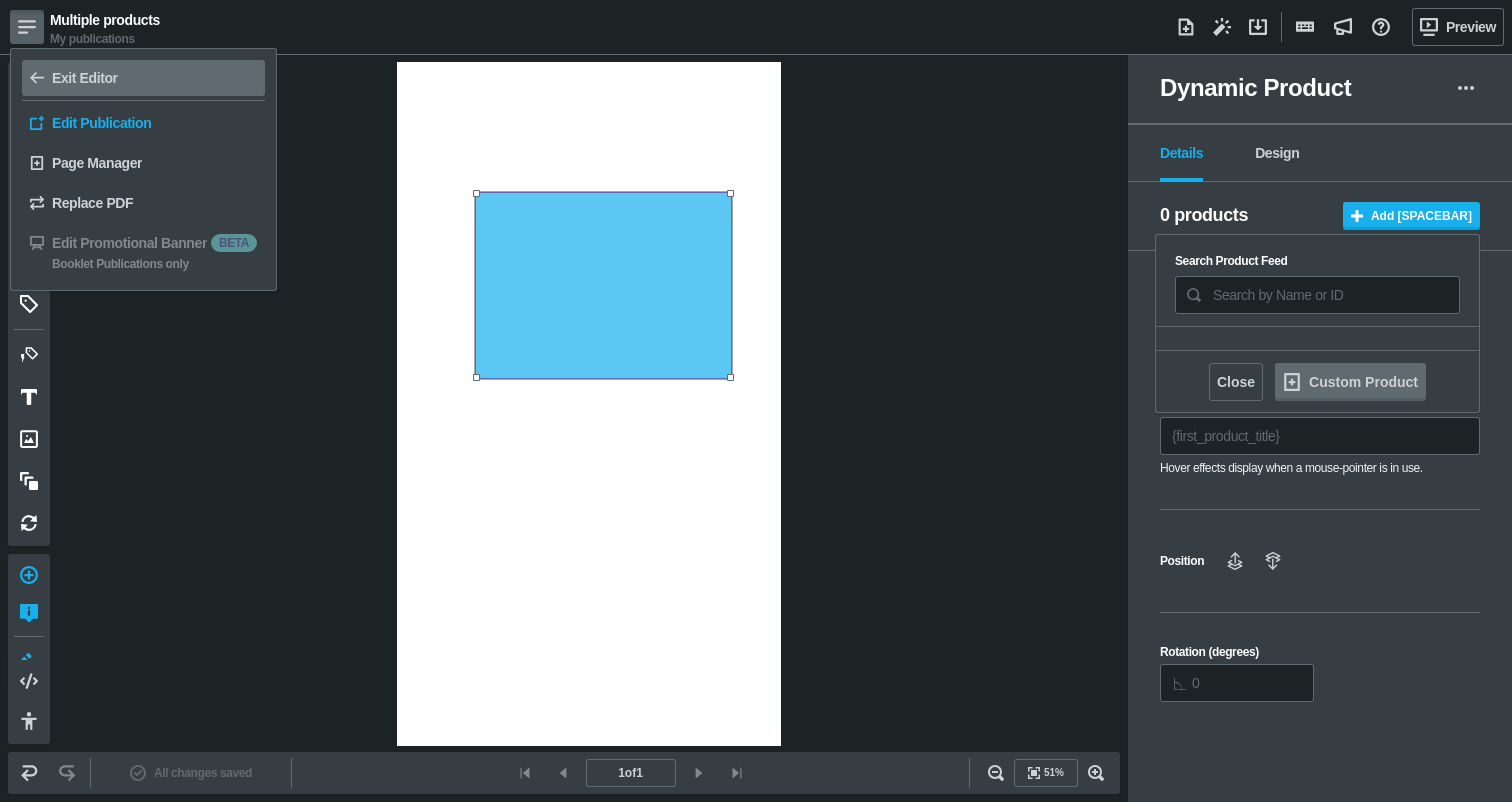 click on "Exit Editor" at bounding box center (143, 78) 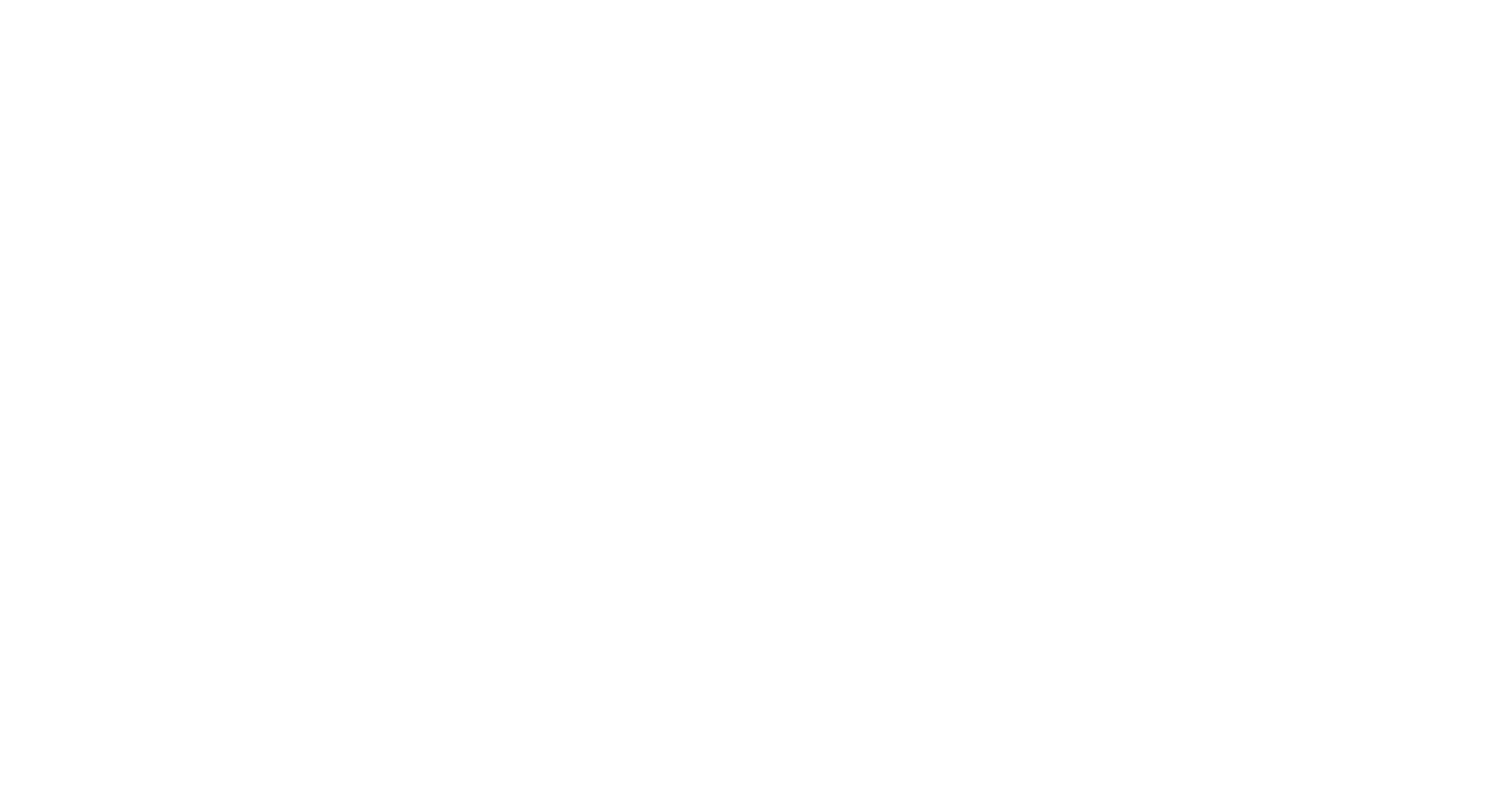 scroll, scrollTop: 0, scrollLeft: 0, axis: both 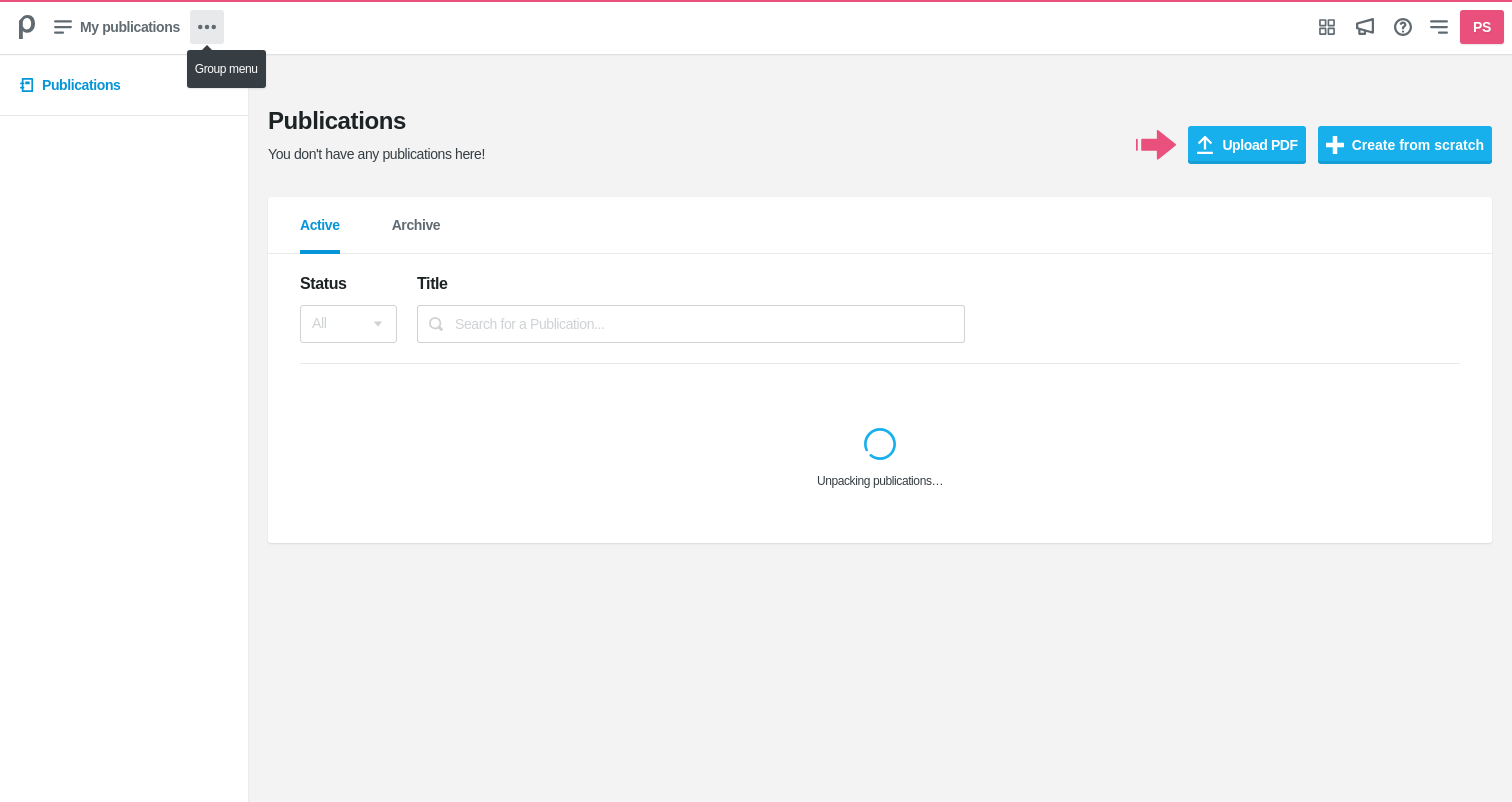 click at bounding box center (207, 27) 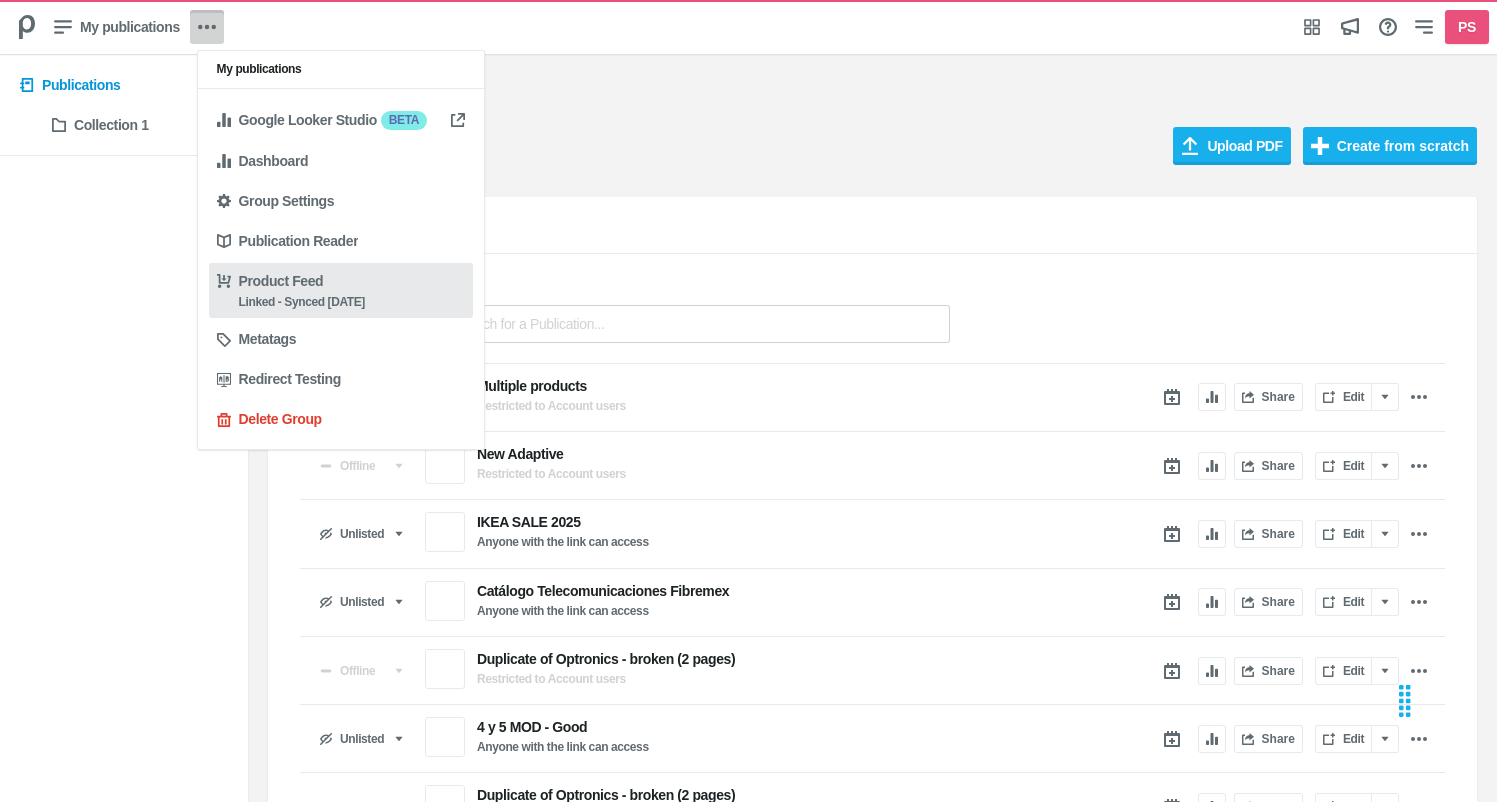 click on "Product Feed" at bounding box center (281, 281) 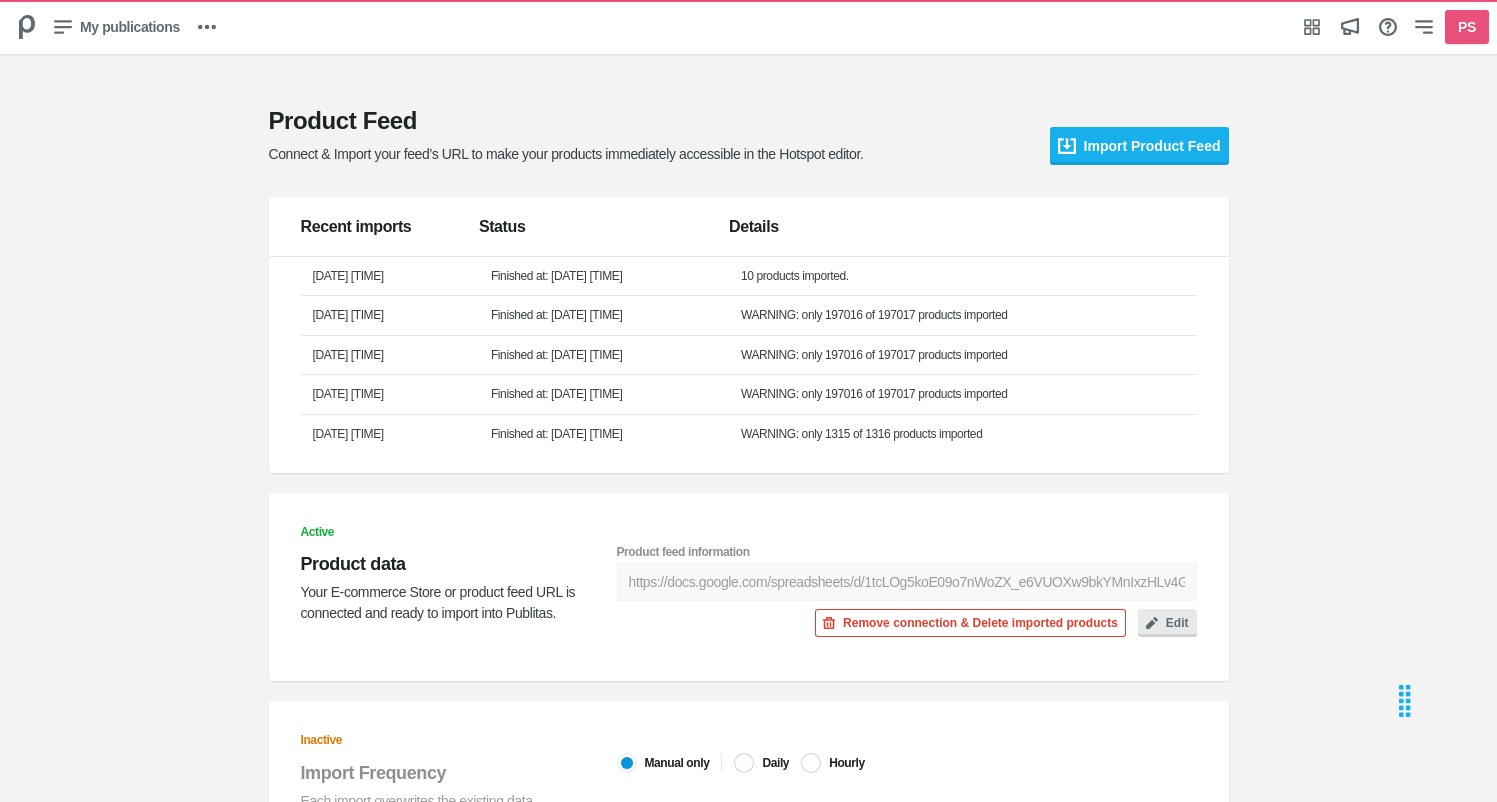 click at bounding box center (27, 27) 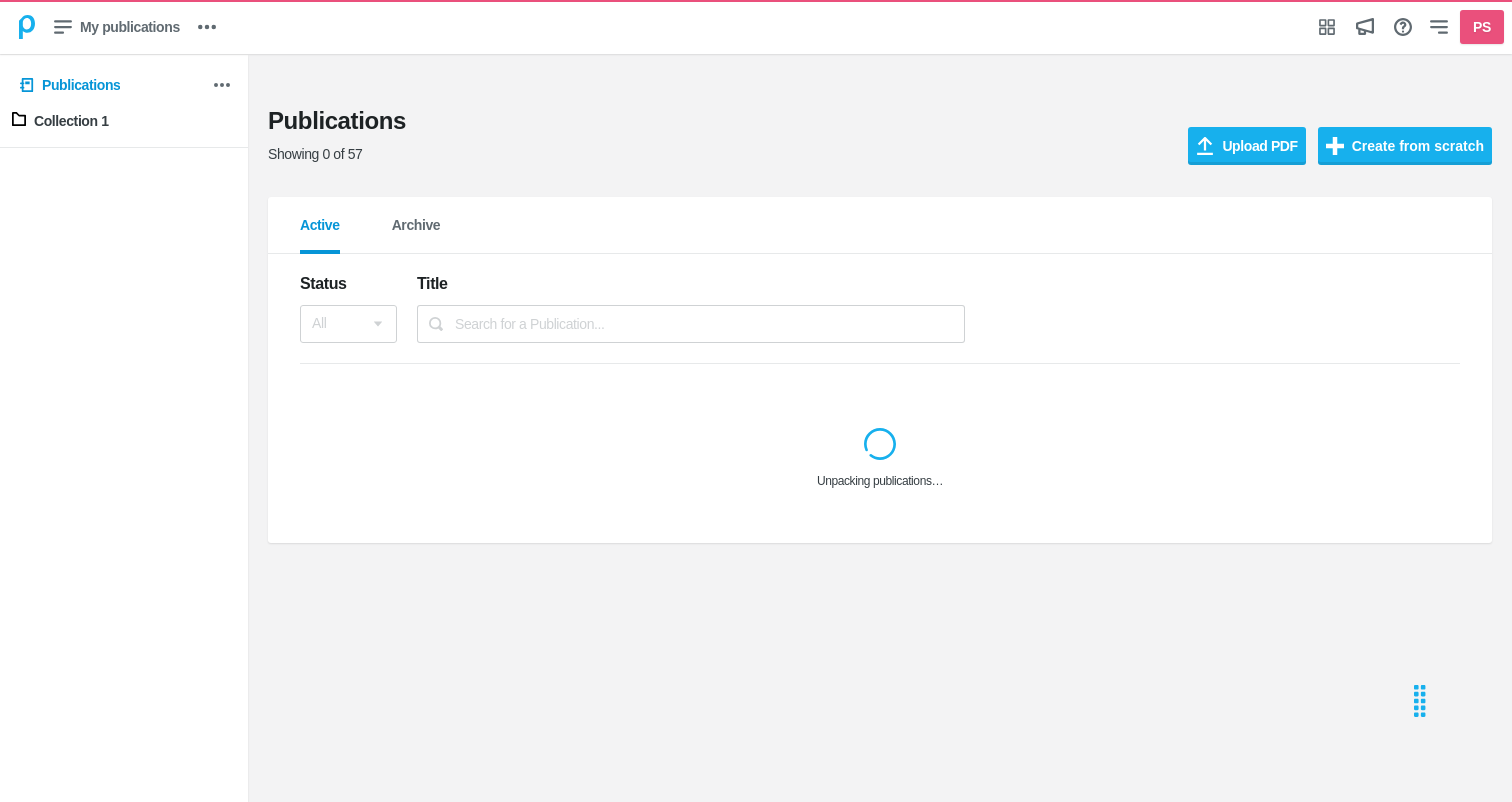 click at bounding box center [27, 27] 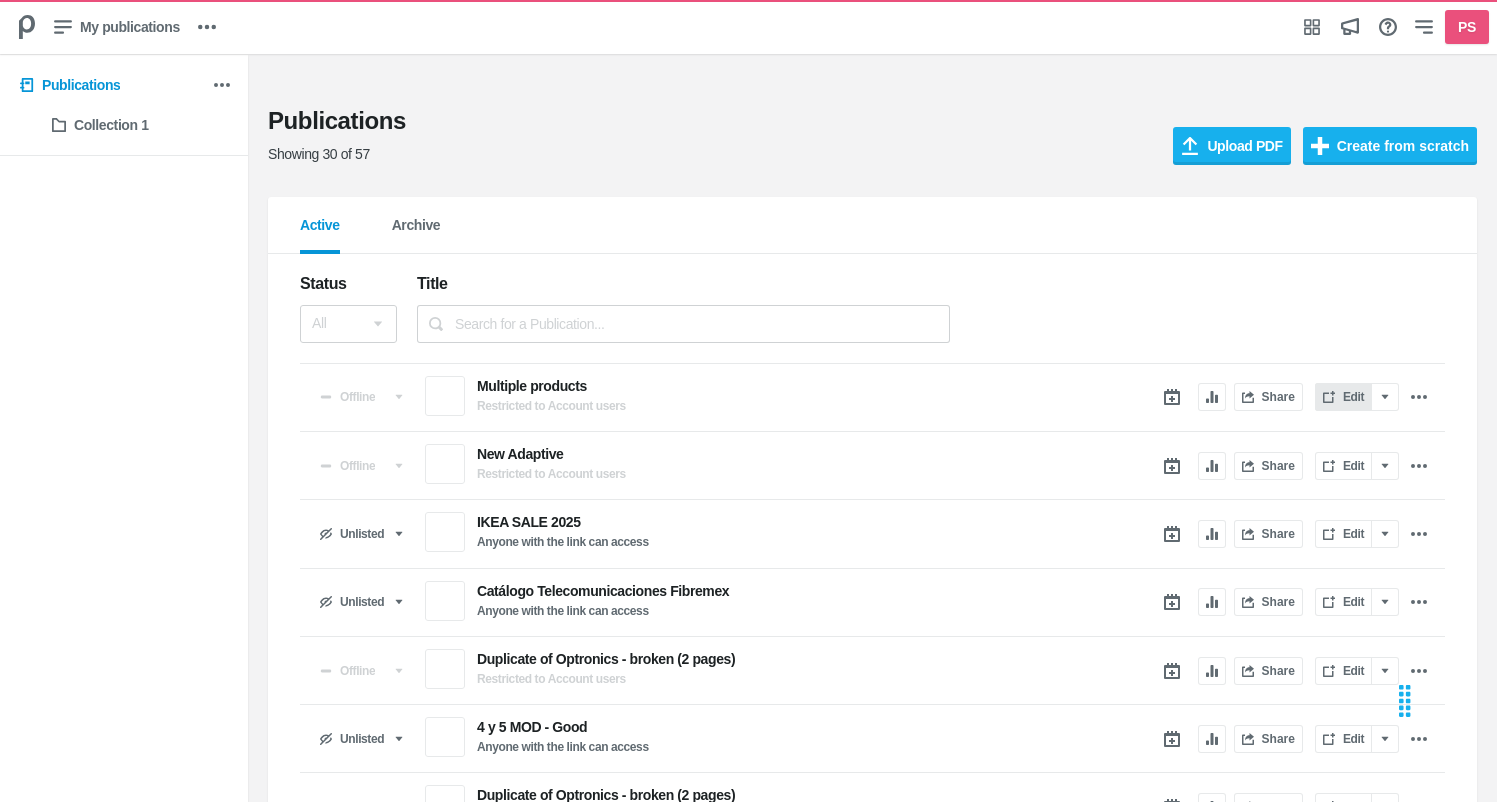 click on "Edit" at bounding box center (1343, 397) 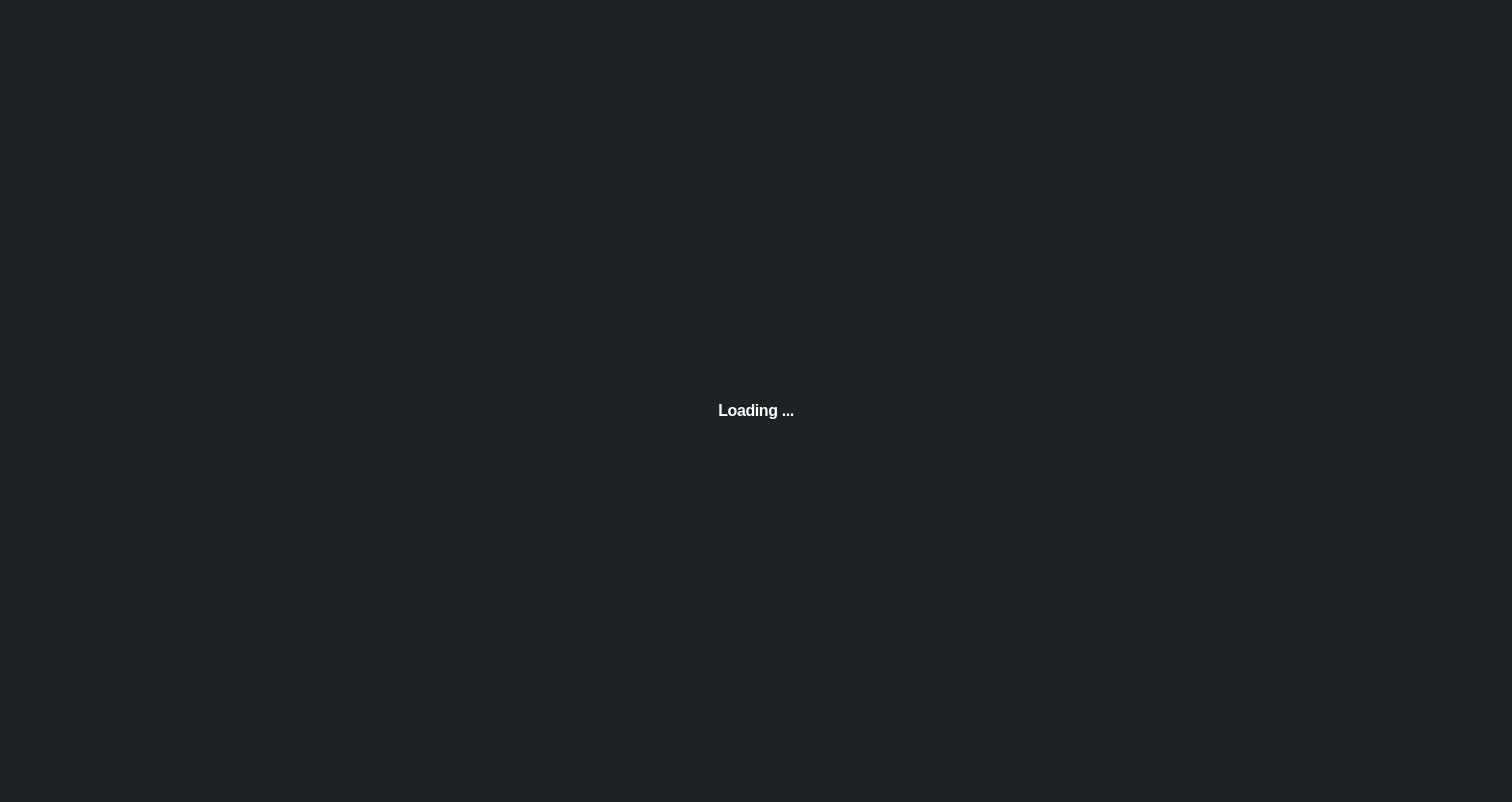 scroll, scrollTop: 0, scrollLeft: 0, axis: both 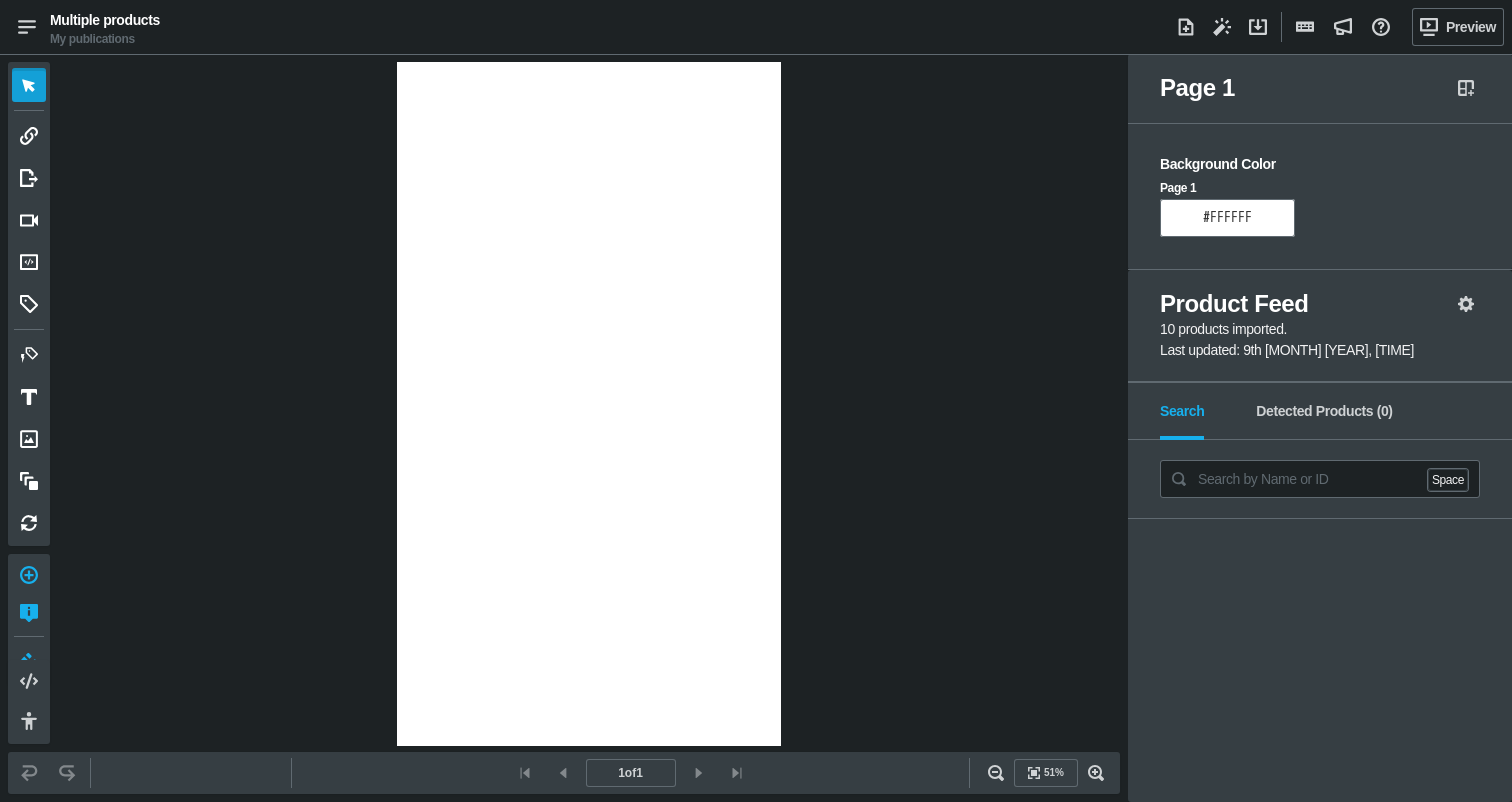 click at bounding box center (589, 404) 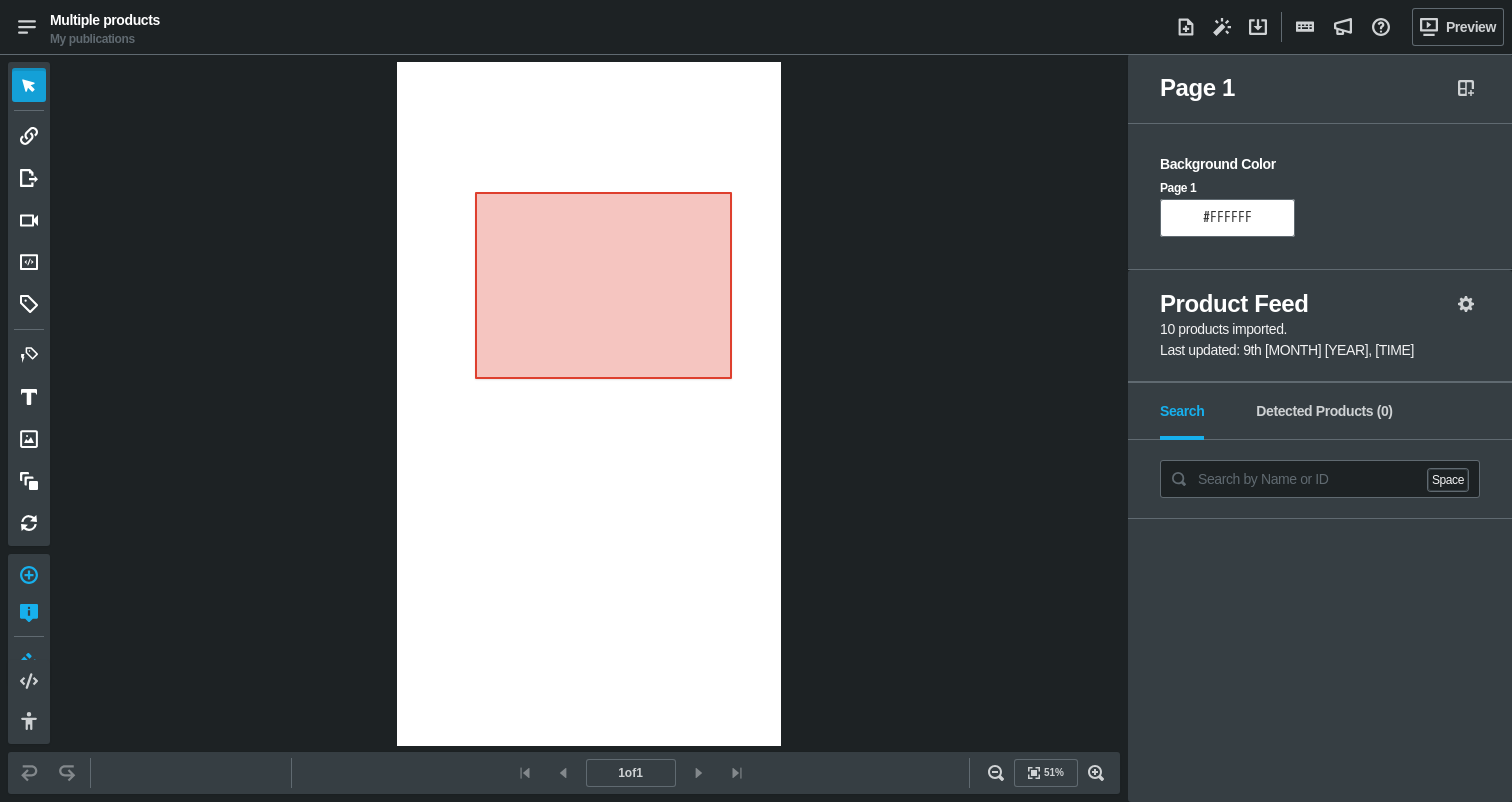 click at bounding box center (603, 285) 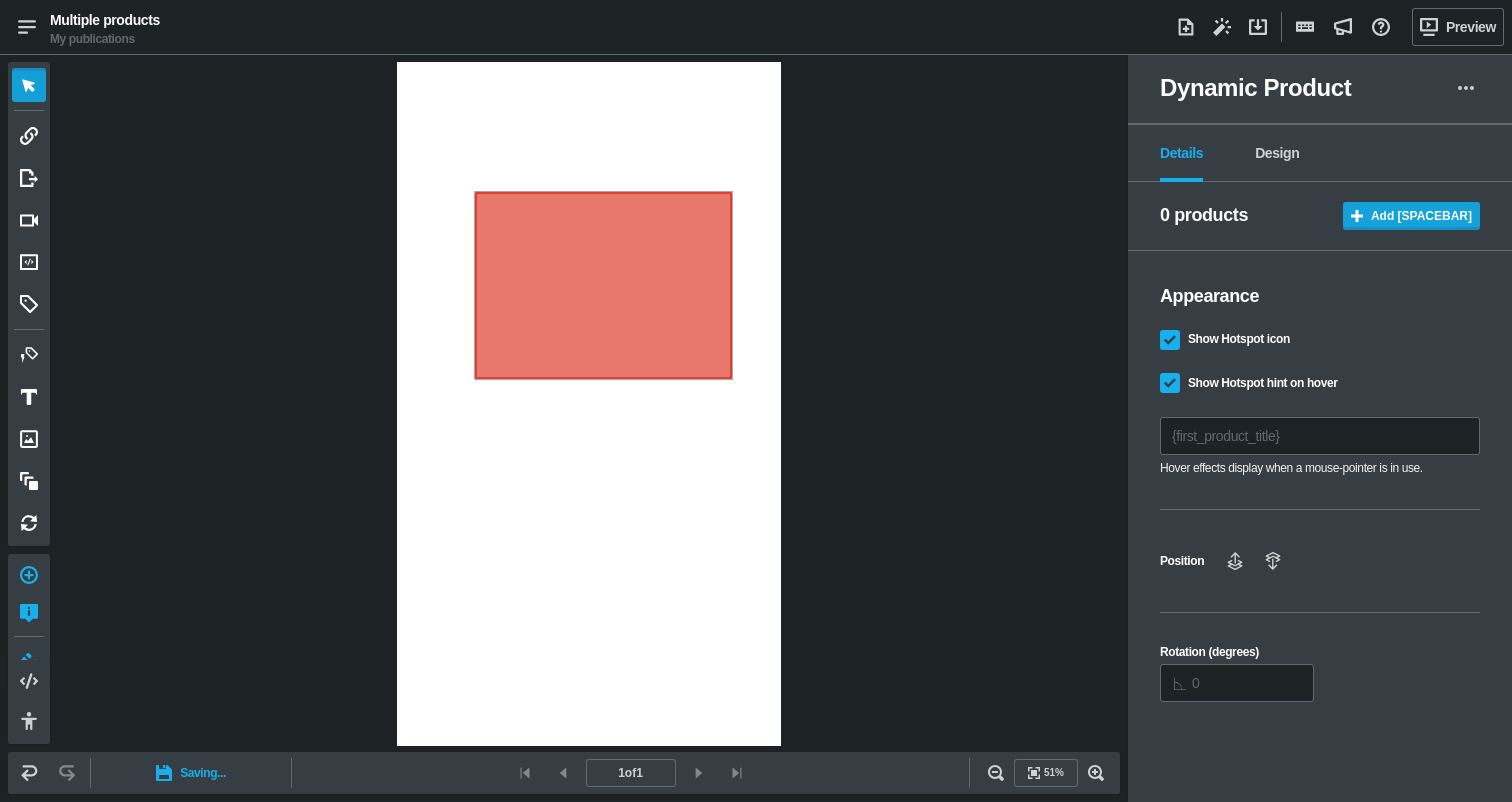 click on "Add [SPACEBAR]" at bounding box center (1411, 216) 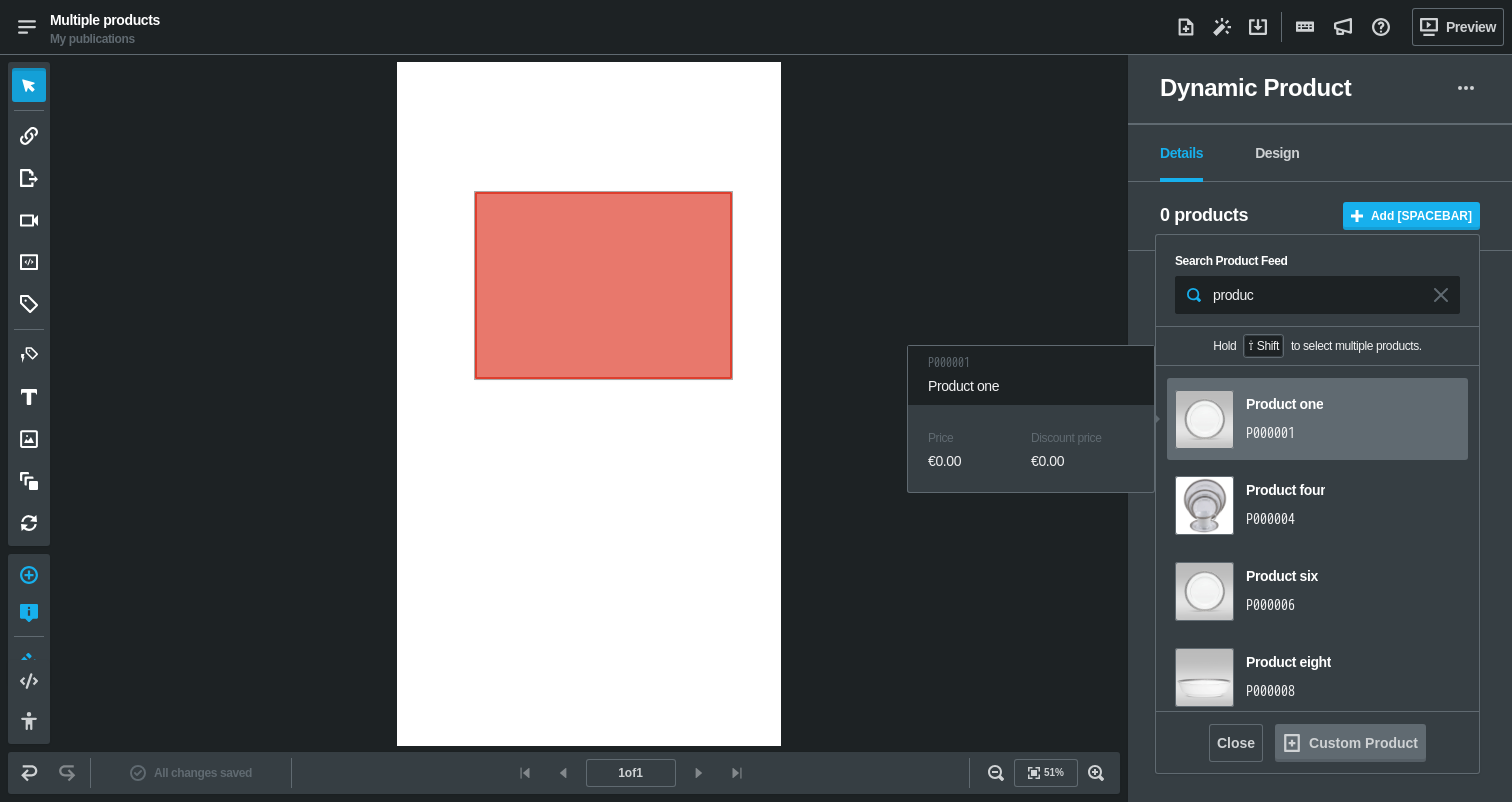 click on "Product one" at bounding box center (1284, 404) 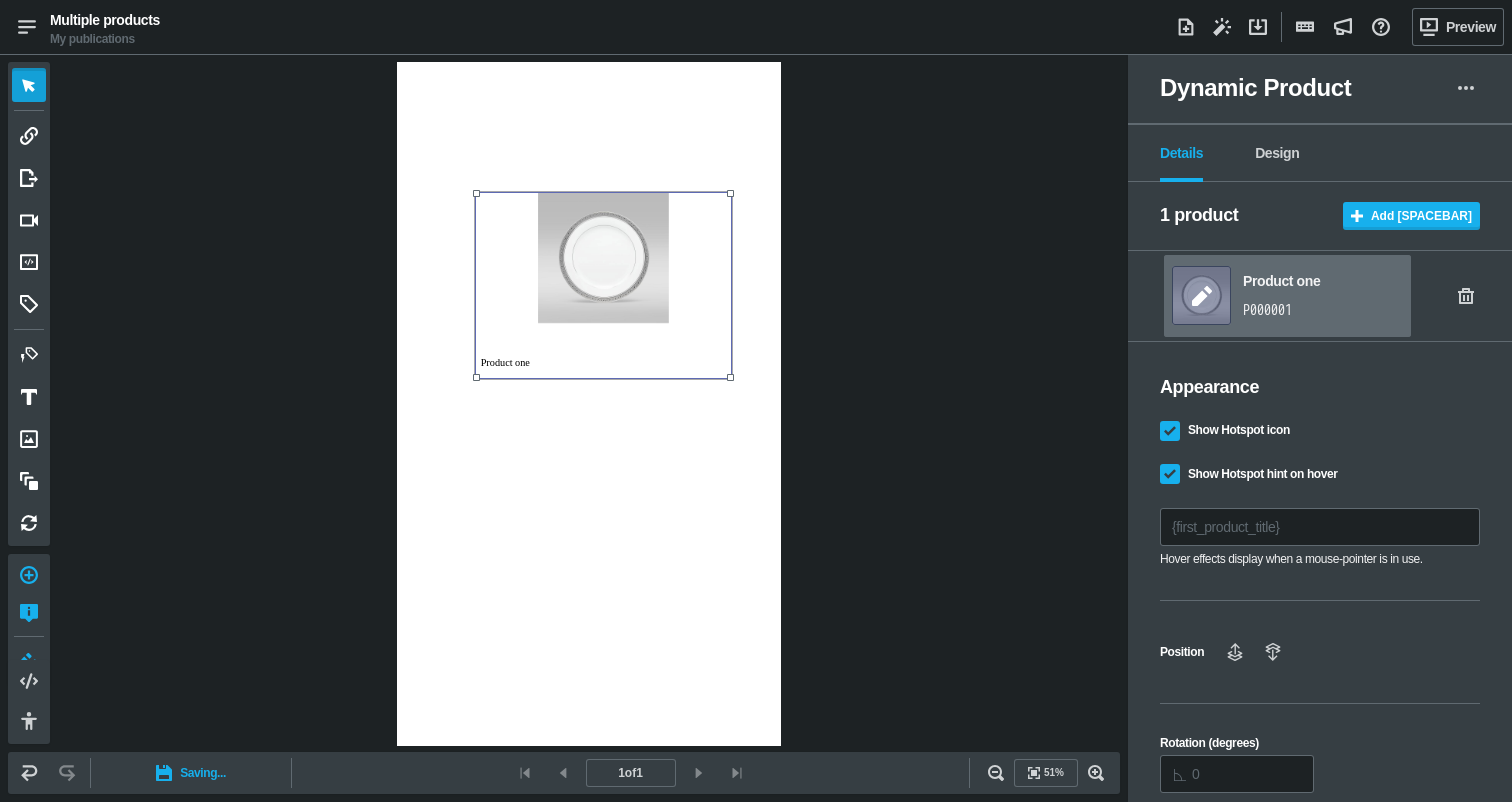 scroll, scrollTop: 0, scrollLeft: 0, axis: both 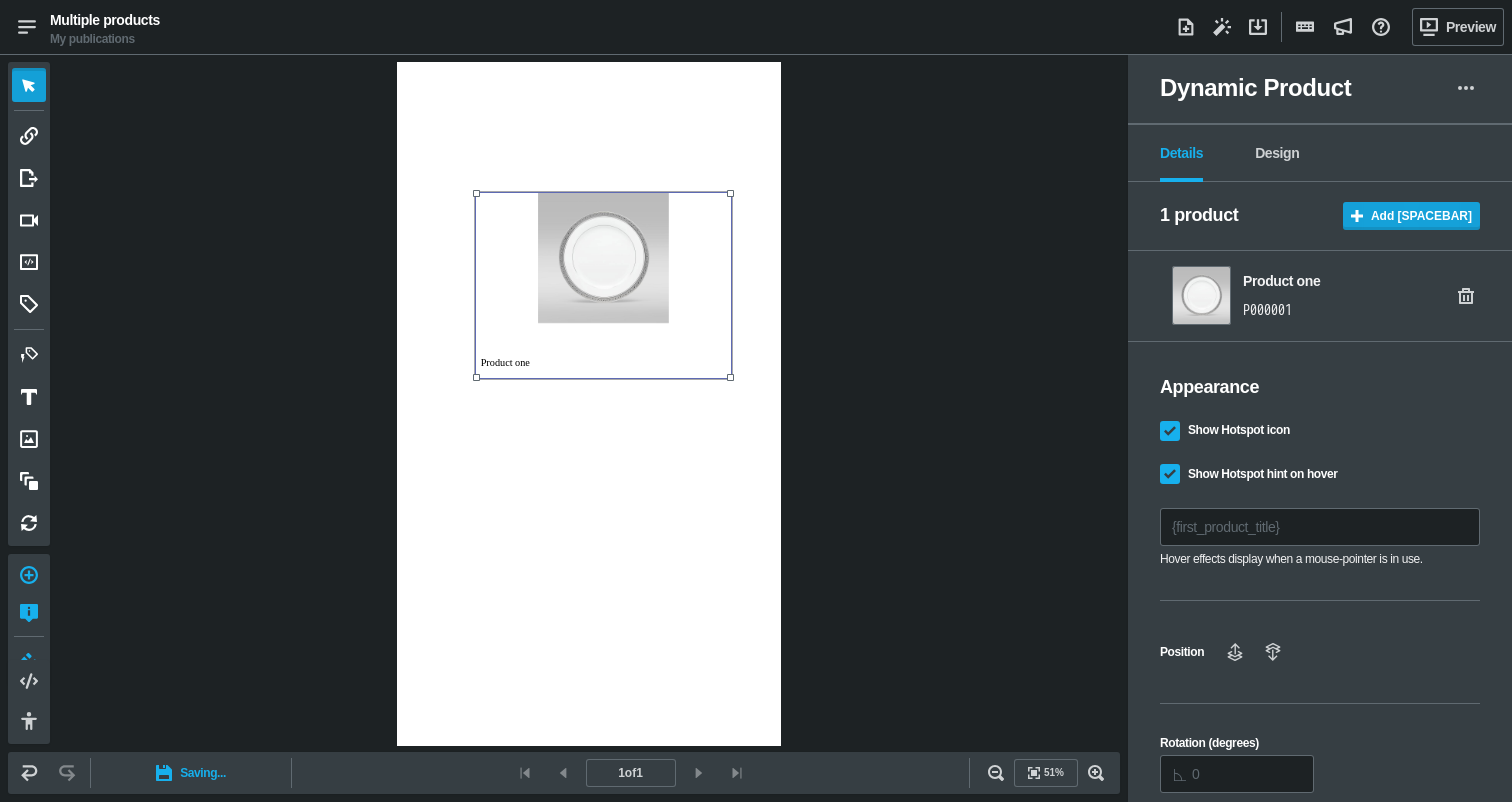 click on "Add [SPACEBAR]" at bounding box center [1411, 216] 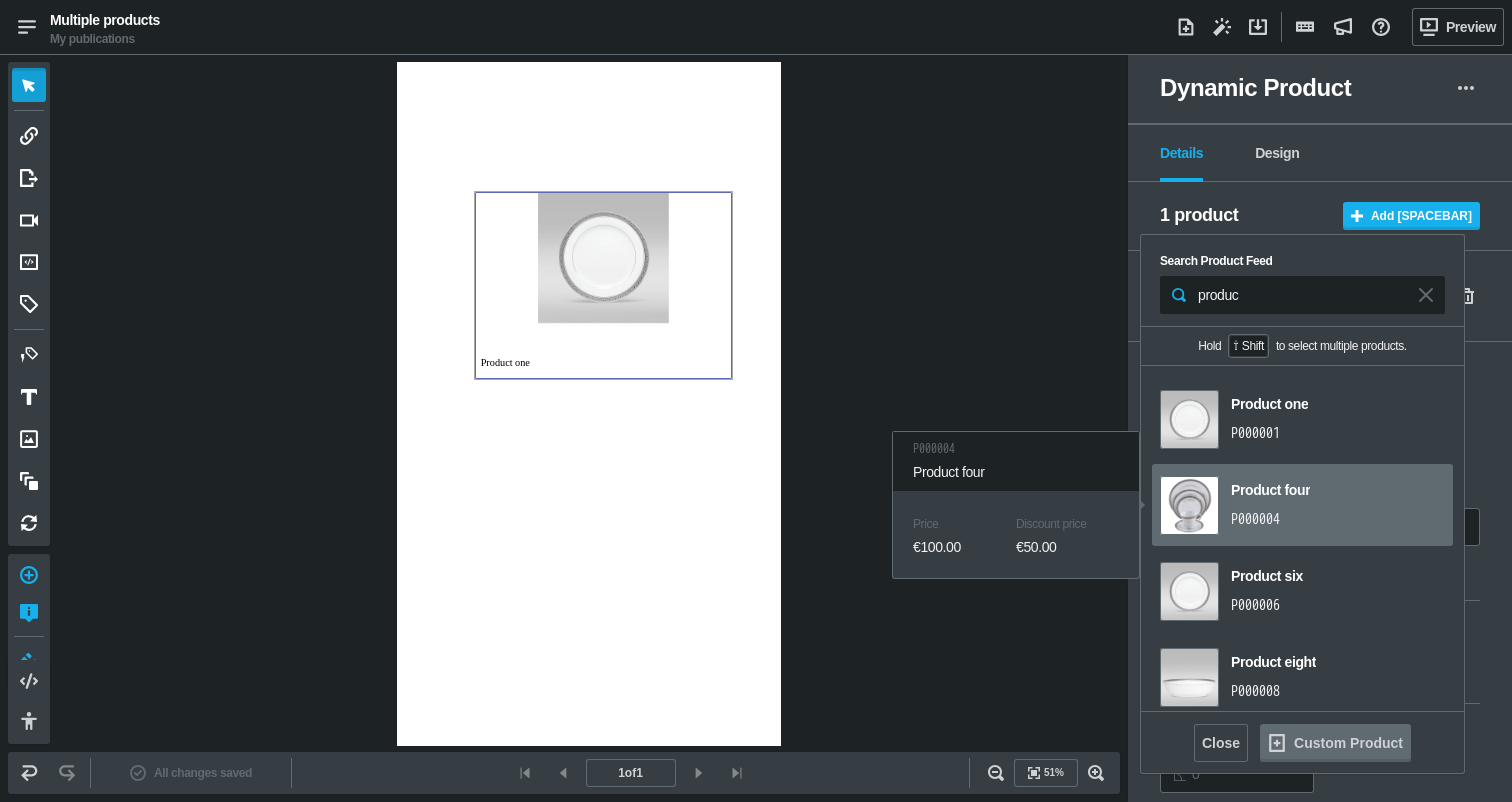 click on "P000004" at bounding box center [1269, 433] 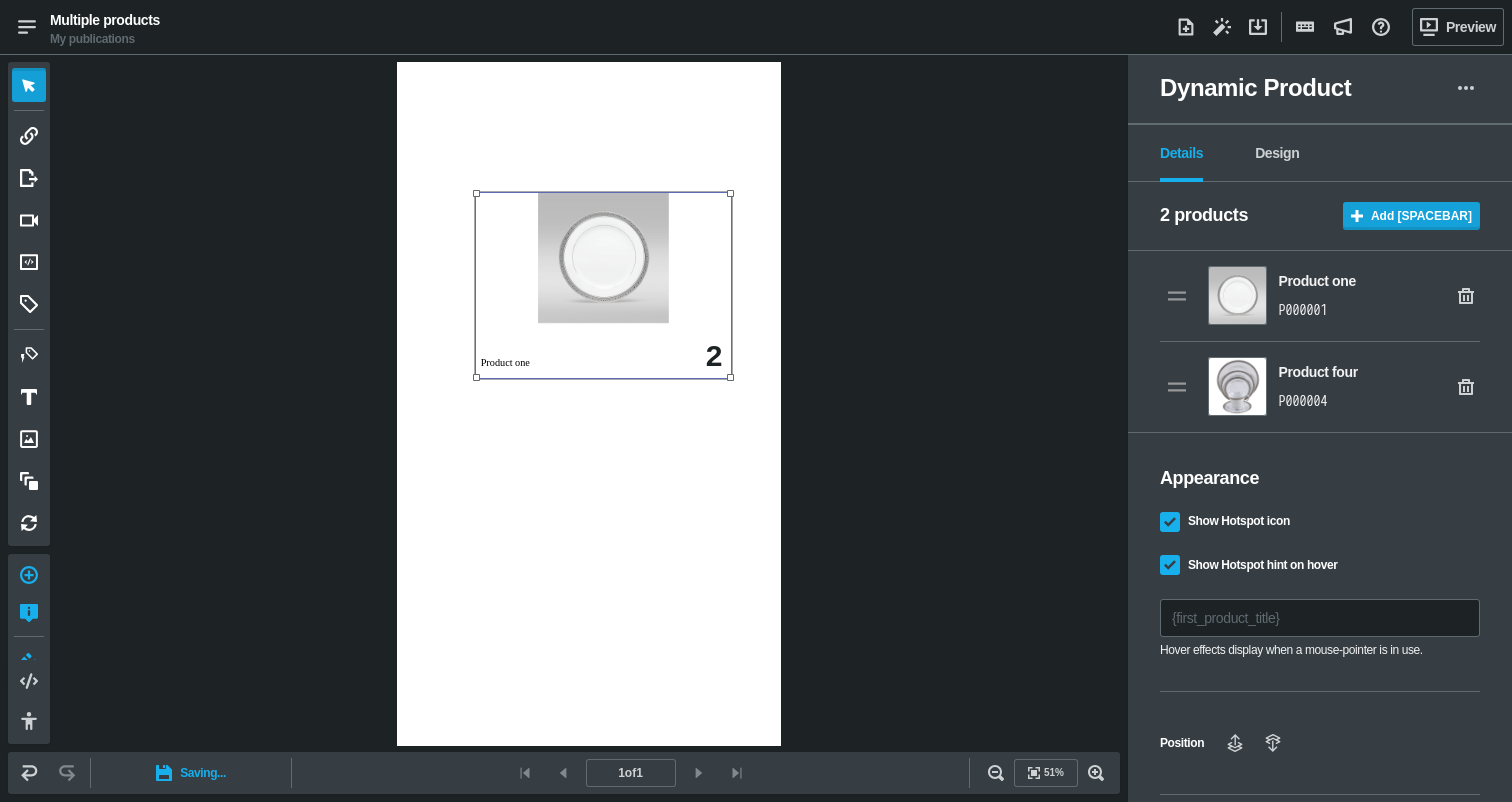 click on "Add [SPACEBAR]" at bounding box center (1411, 216) 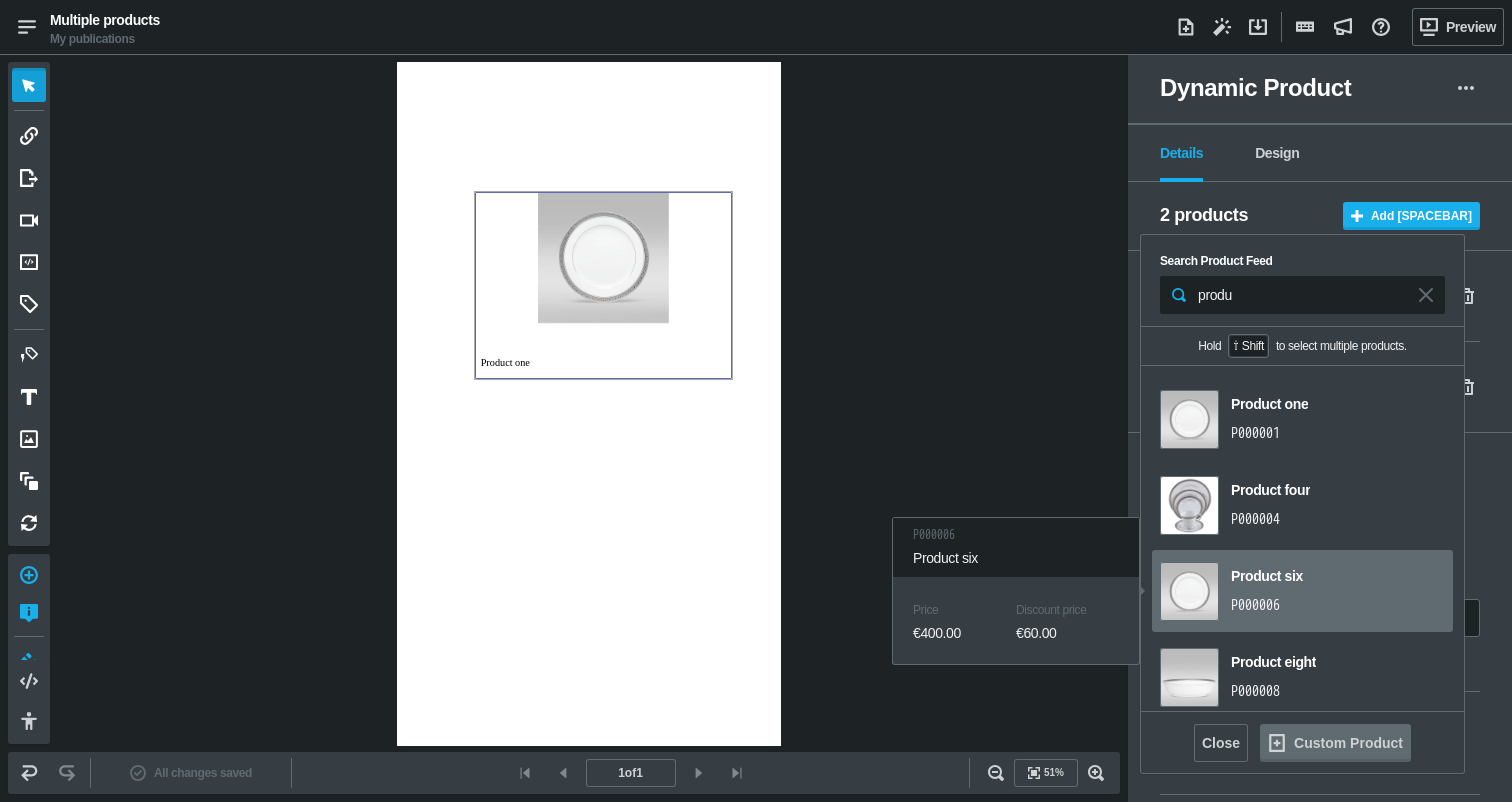click on "P000006" at bounding box center [1269, 433] 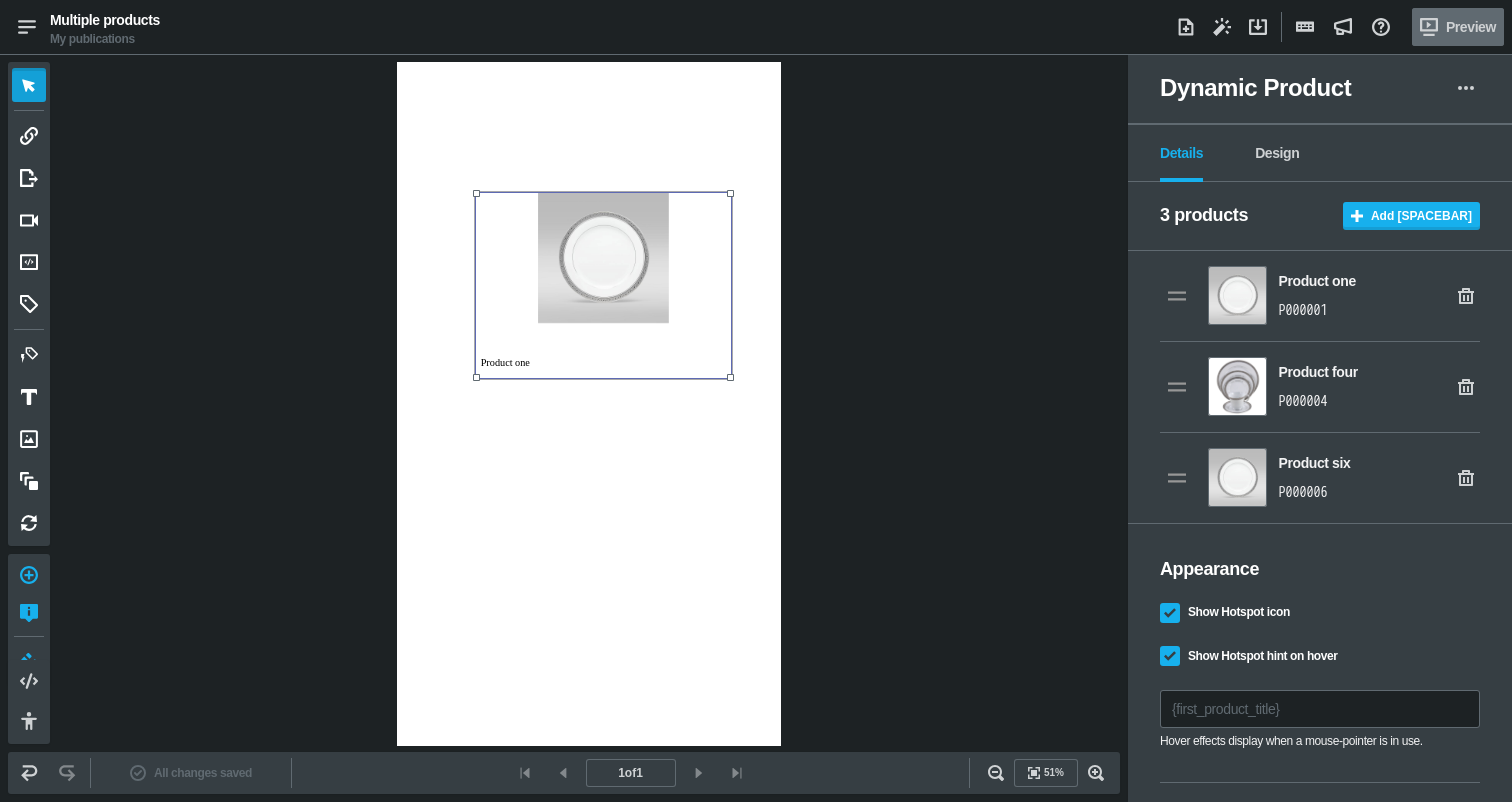click on "Preview" at bounding box center [1458, 27] 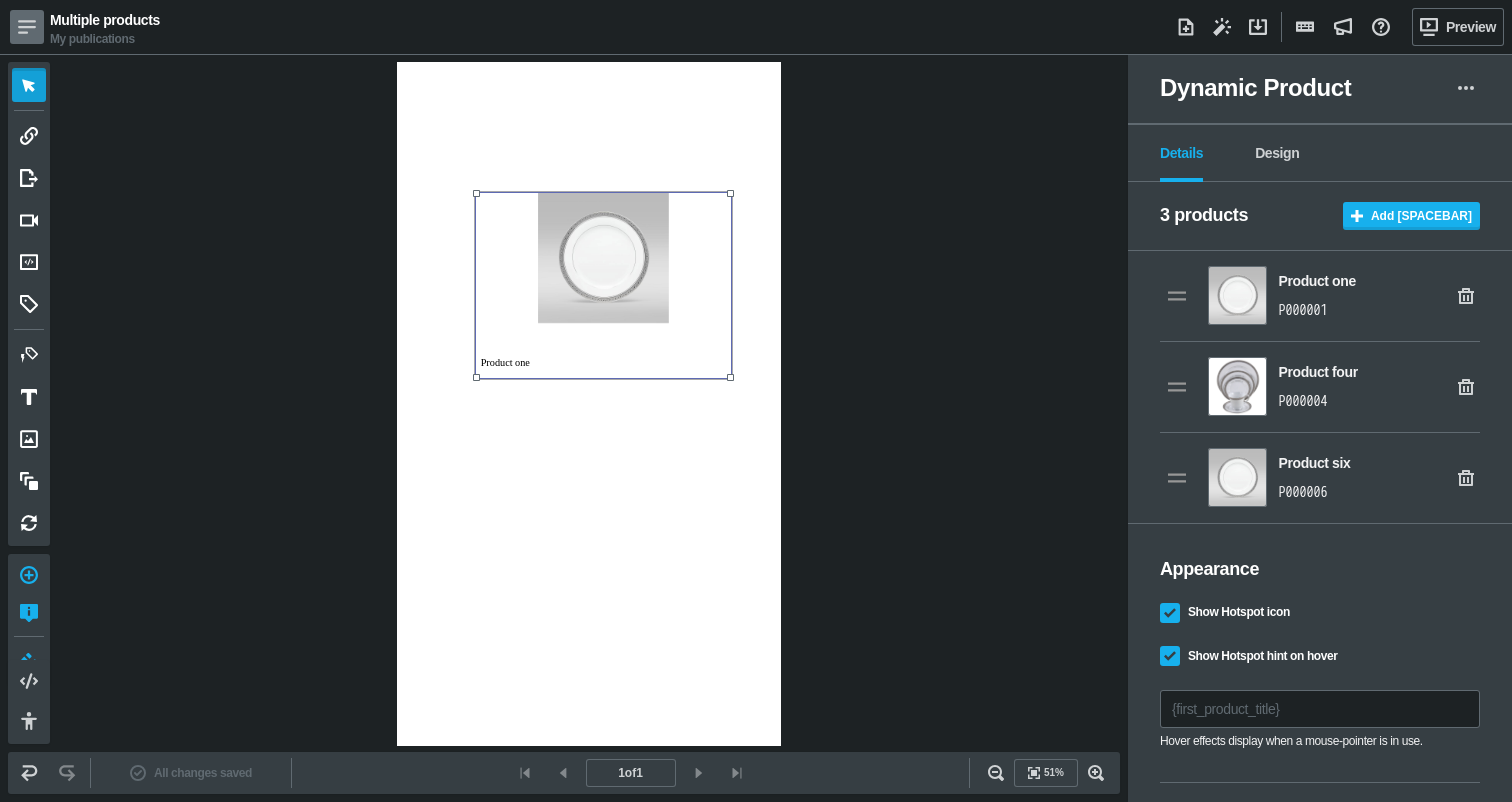 click at bounding box center [27, 27] 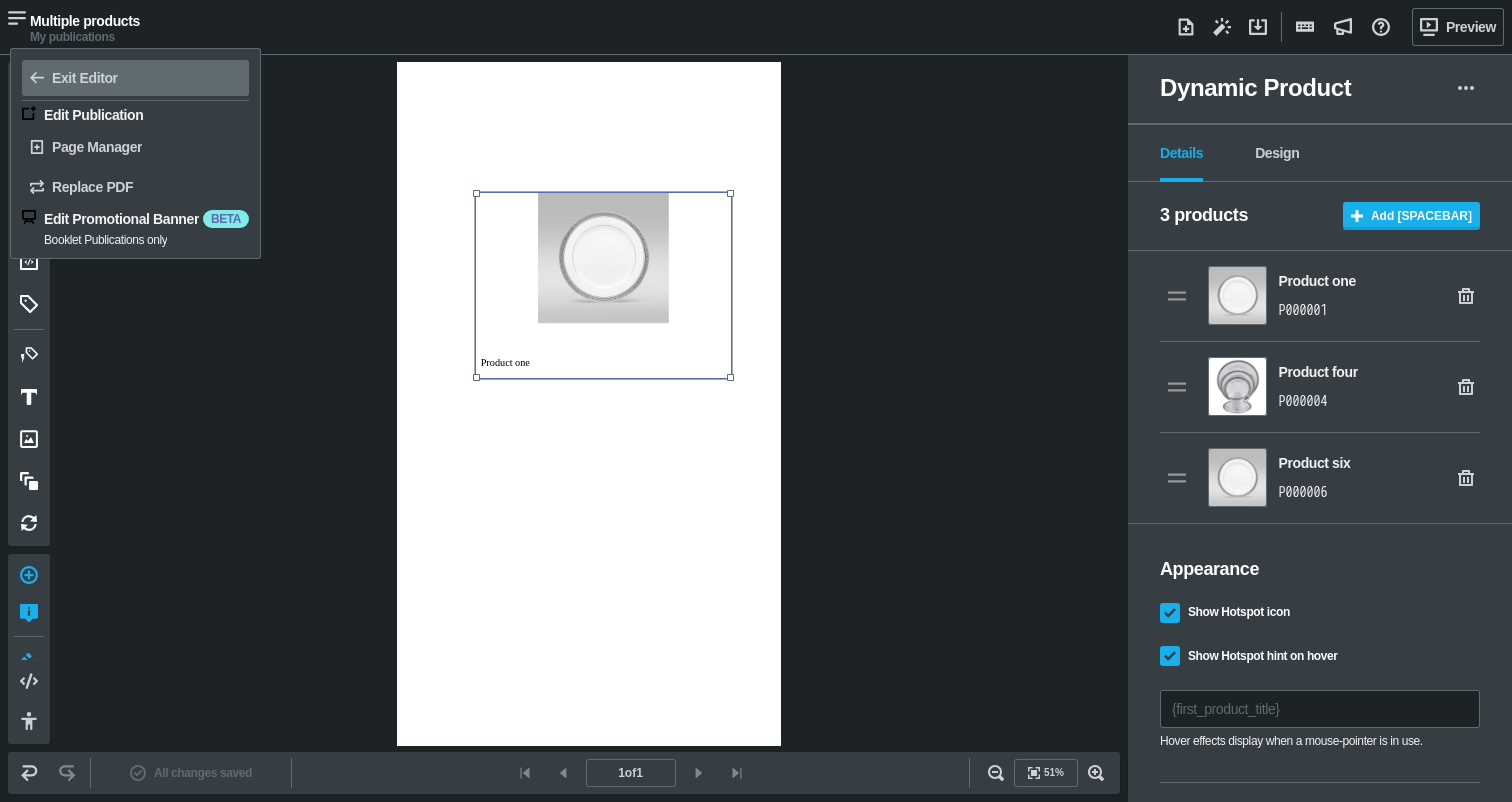 click on "Exit Editor" at bounding box center (85, 78) 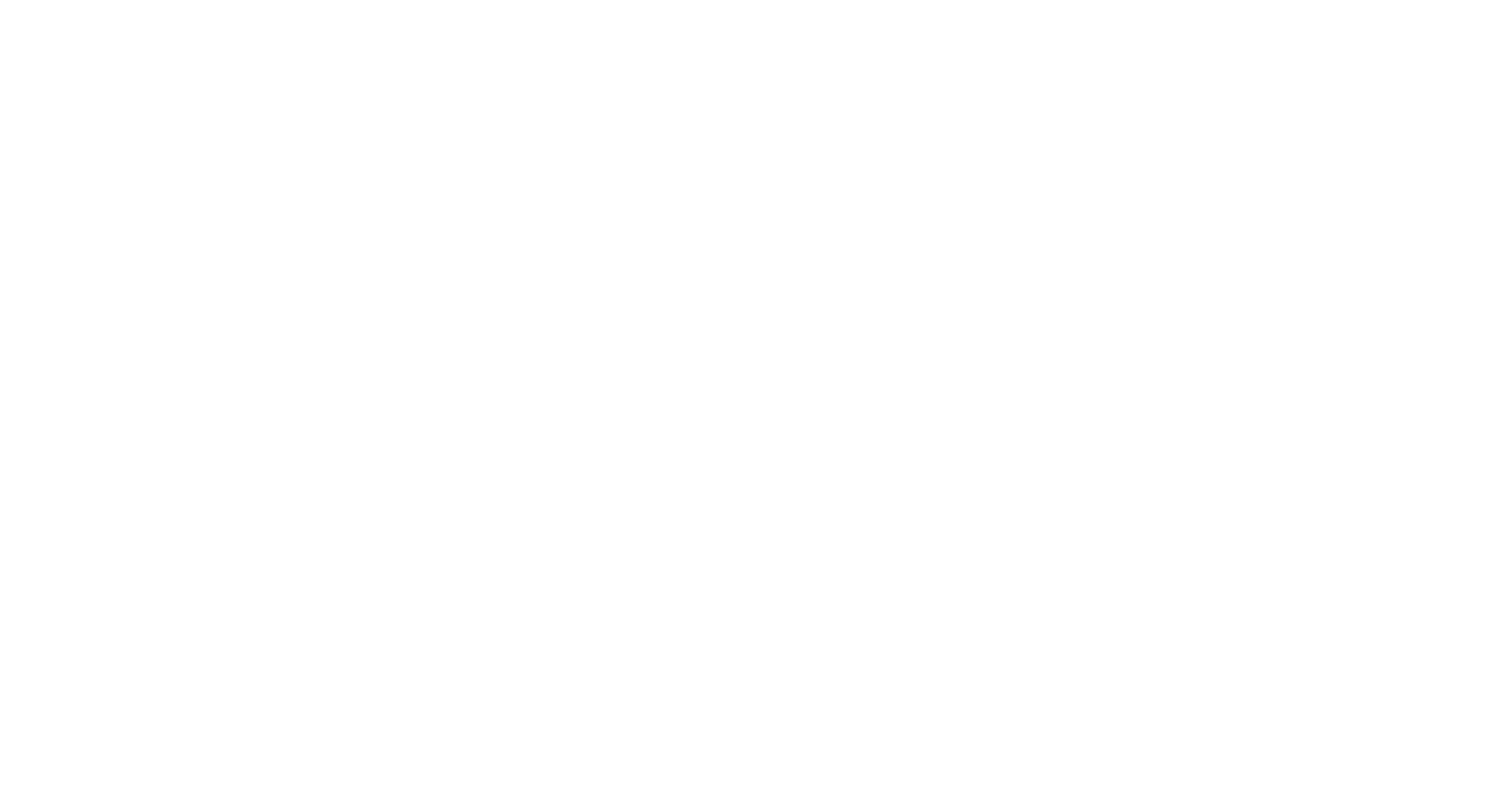 scroll, scrollTop: 0, scrollLeft: 0, axis: both 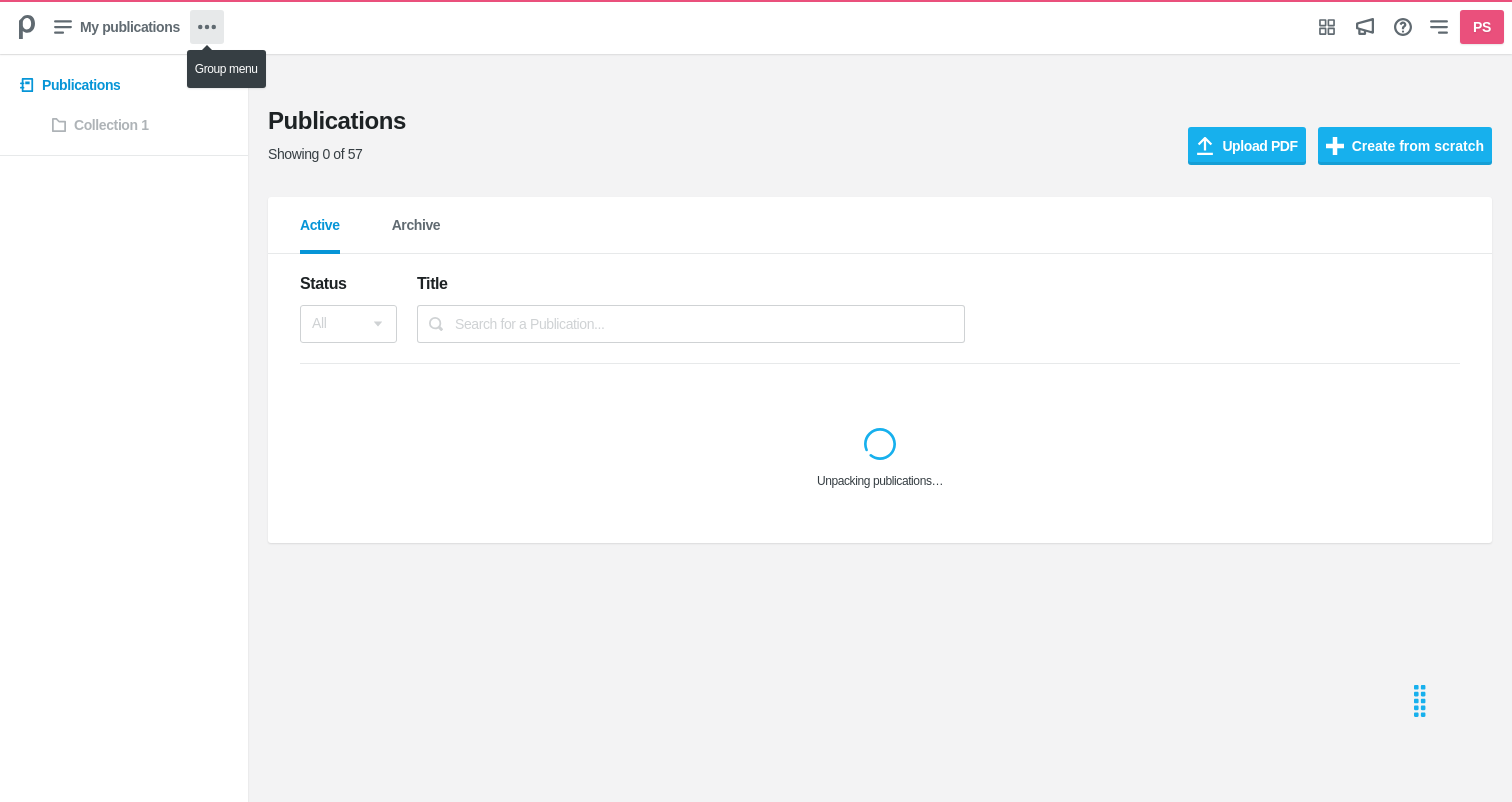 click at bounding box center [207, 27] 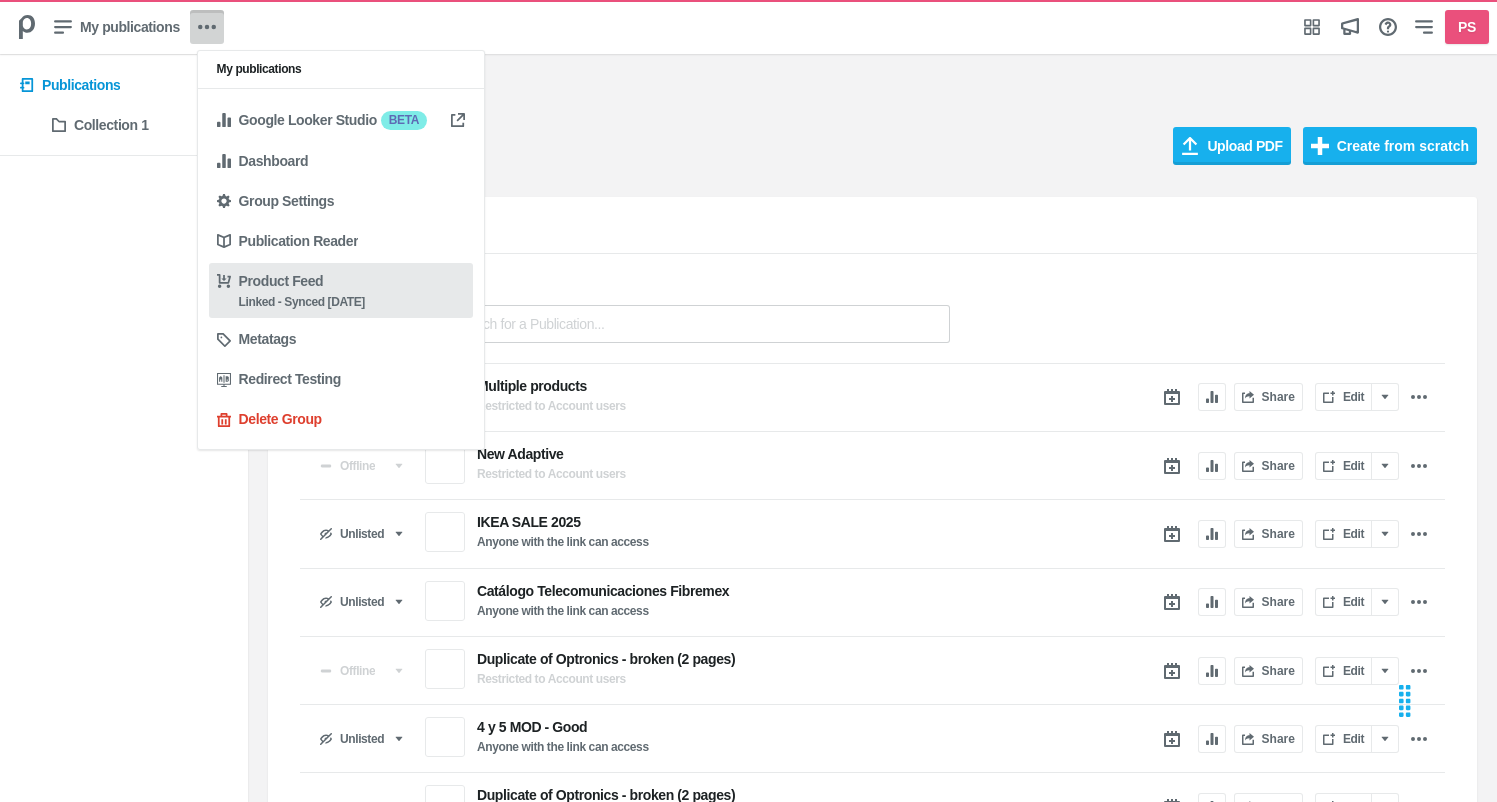 click on "Product Feed" at bounding box center [281, 281] 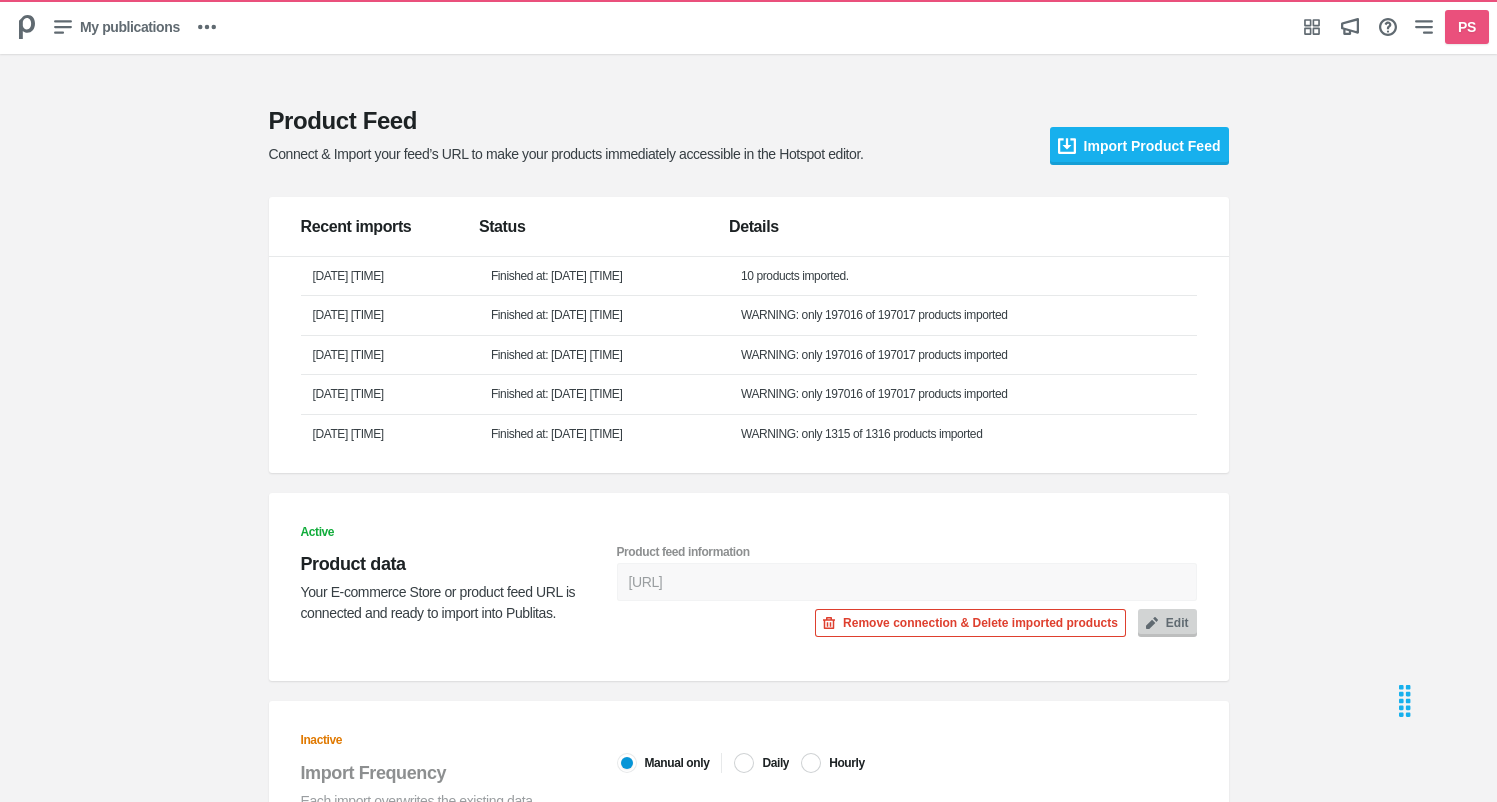 click at bounding box center (1152, 623) 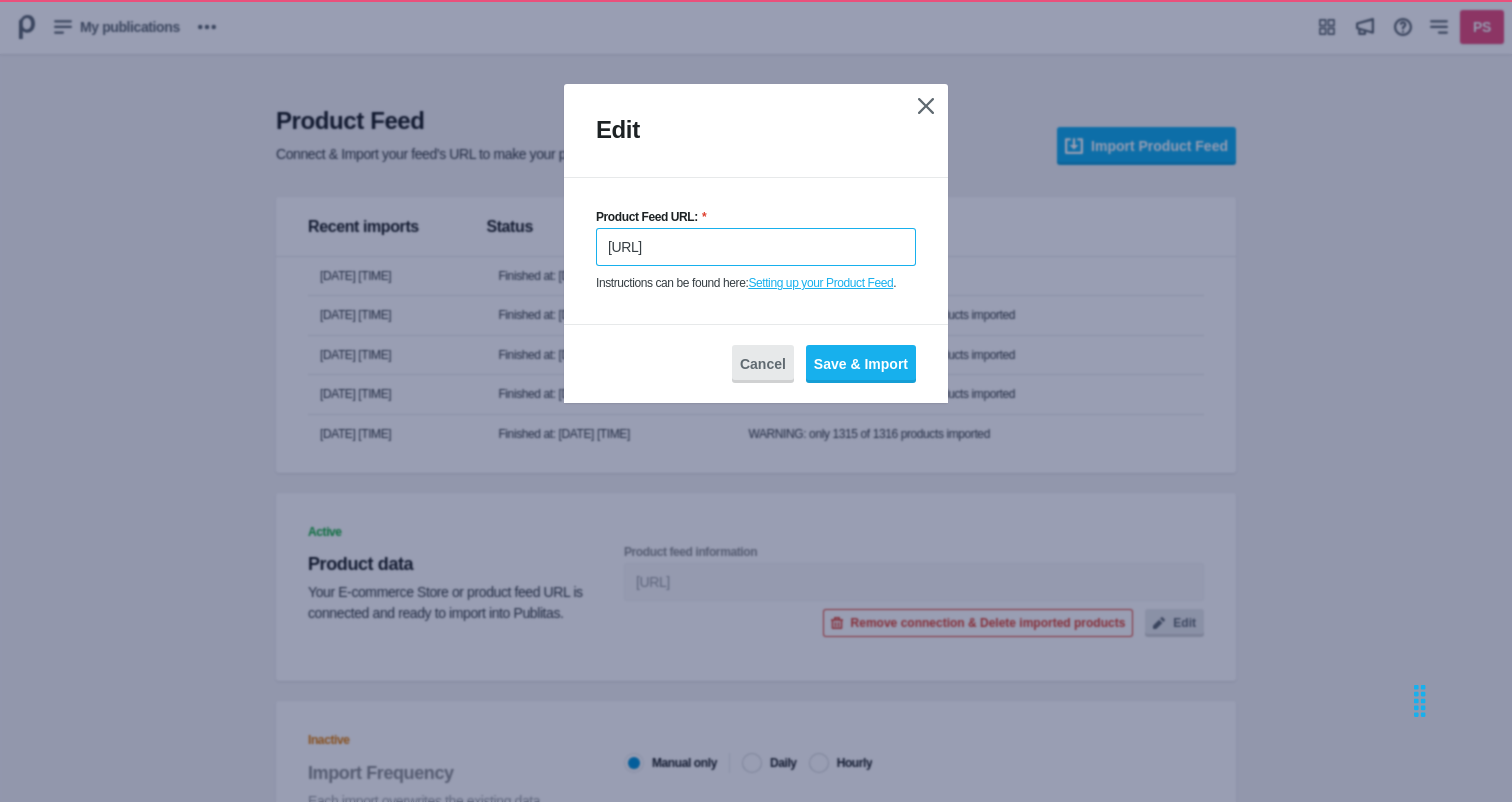 click on "https://docs.google.com/spreadsheets/d/[ID]/export?format=tsv" at bounding box center [756, 247] 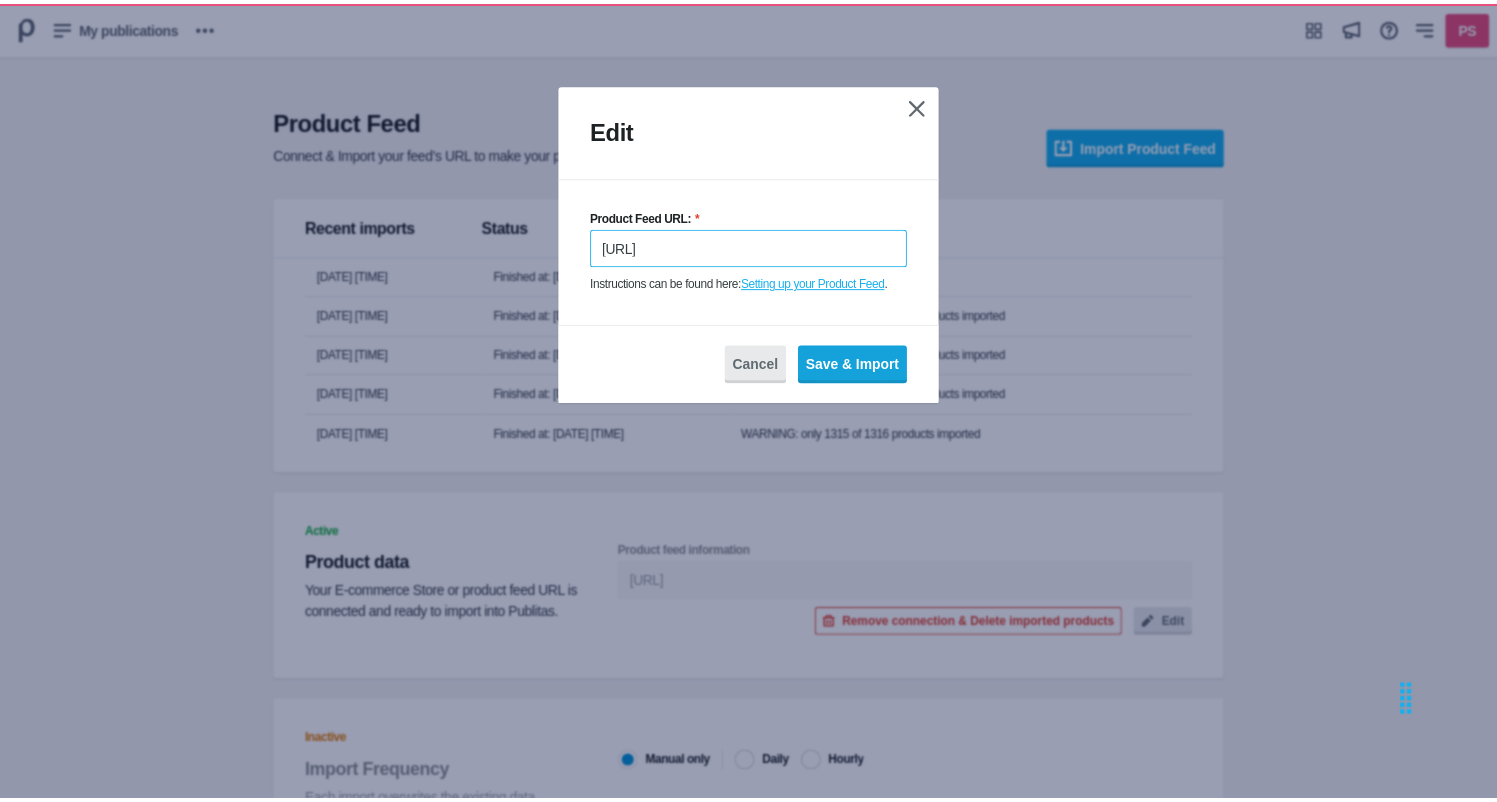 scroll, scrollTop: 0, scrollLeft: 66, axis: horizontal 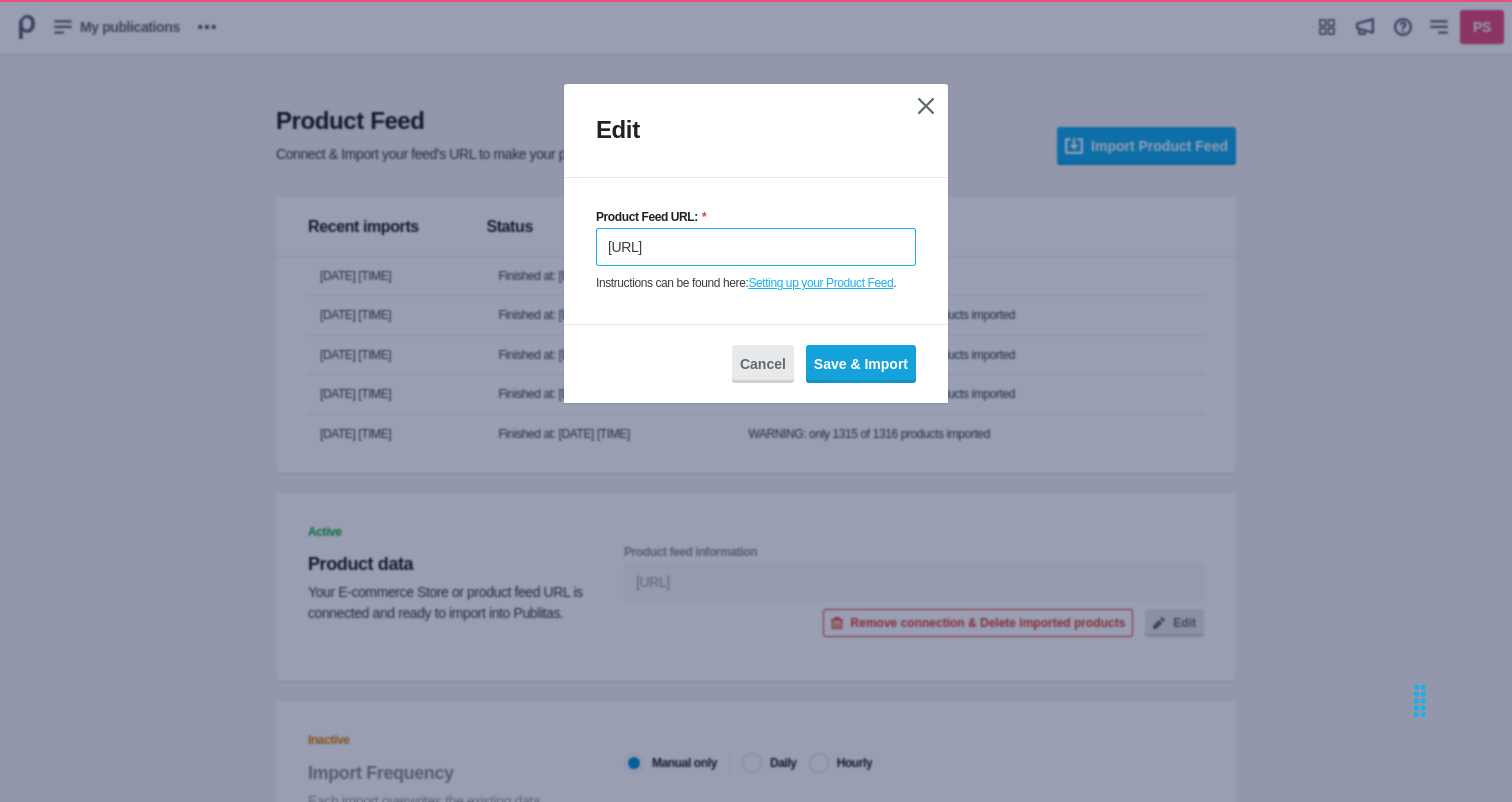 click on "Save & Import" at bounding box center [861, 364] 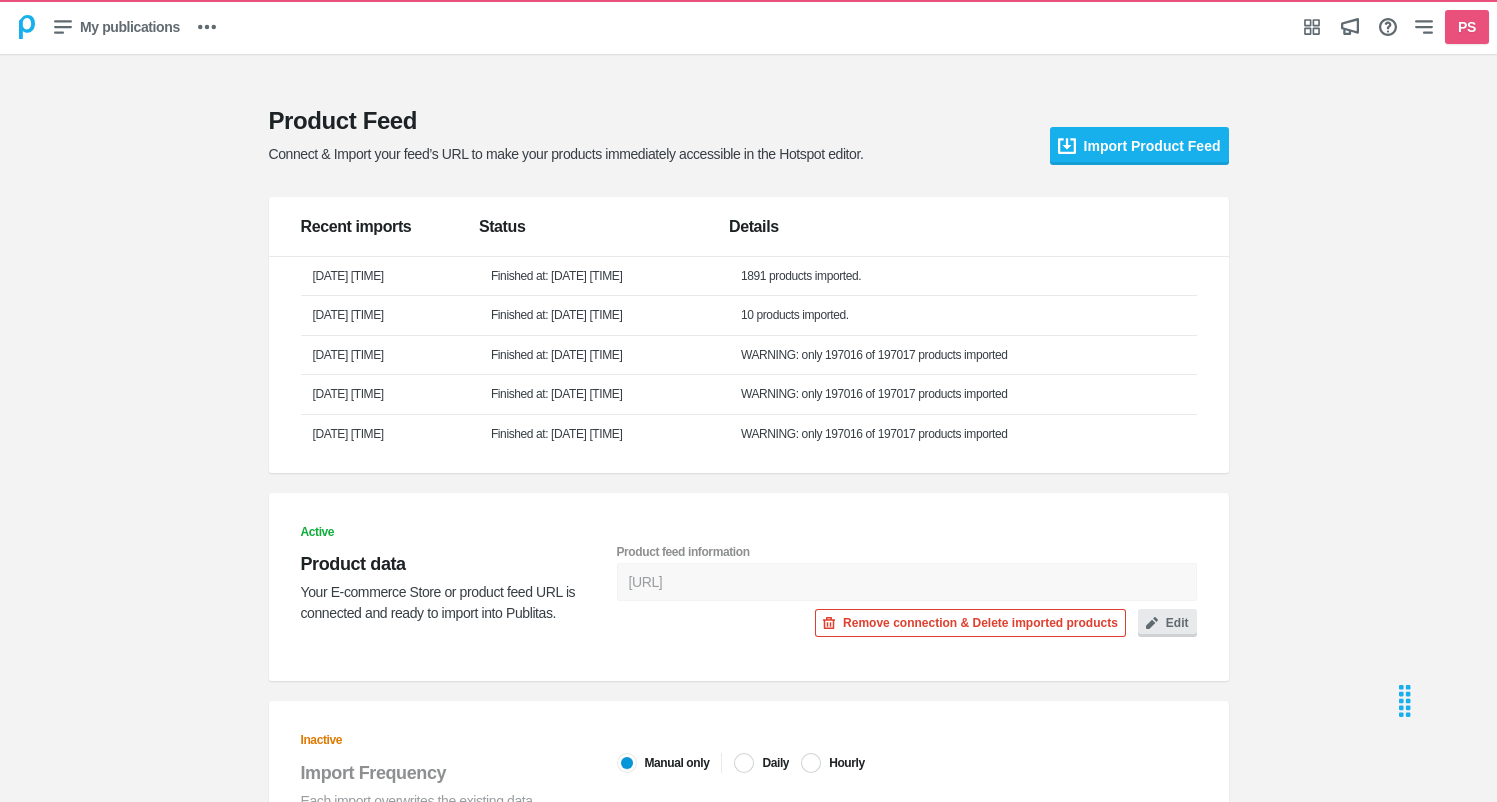 click at bounding box center (27, 27) 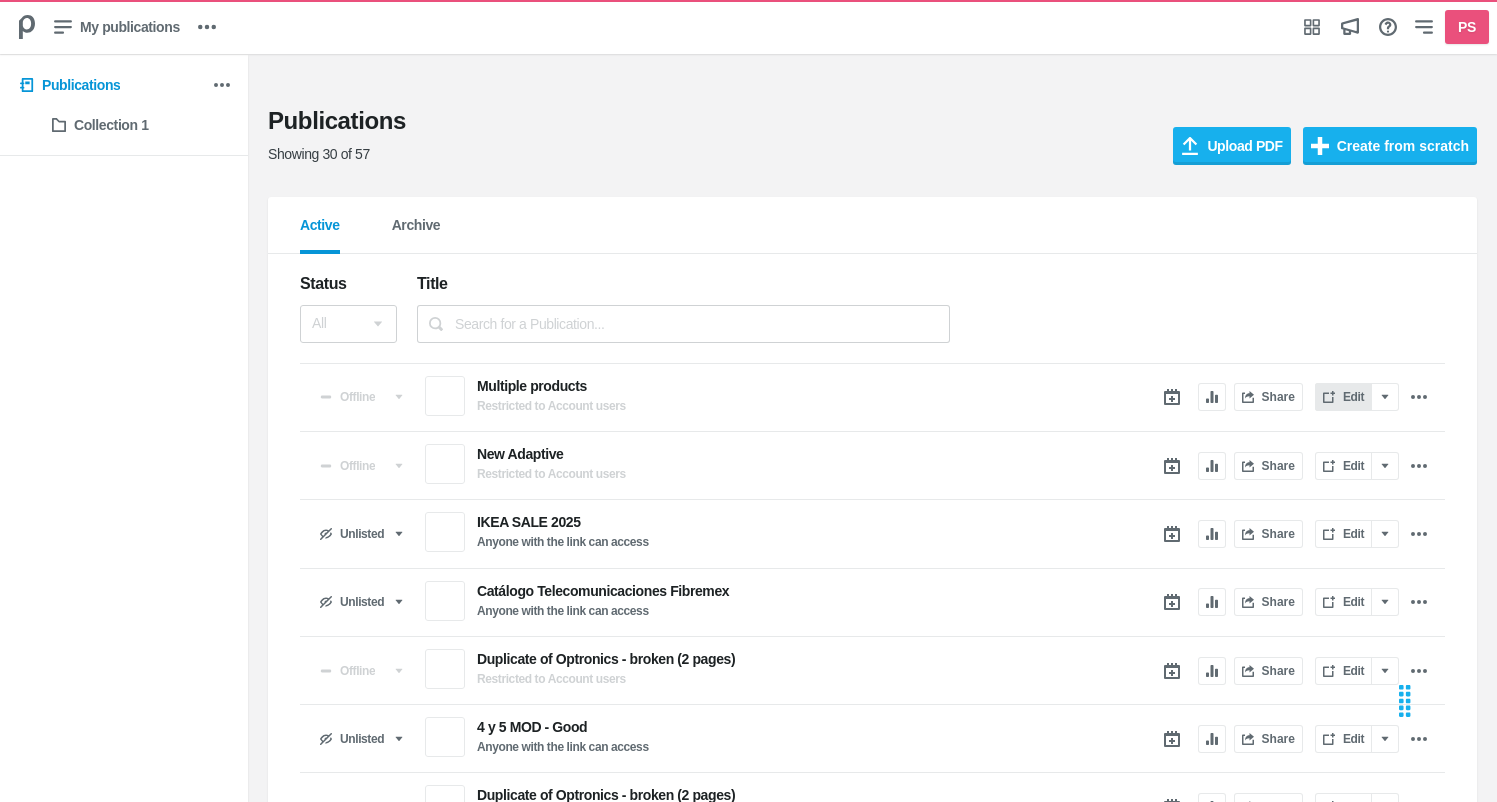 click on "Edit" at bounding box center [1343, 397] 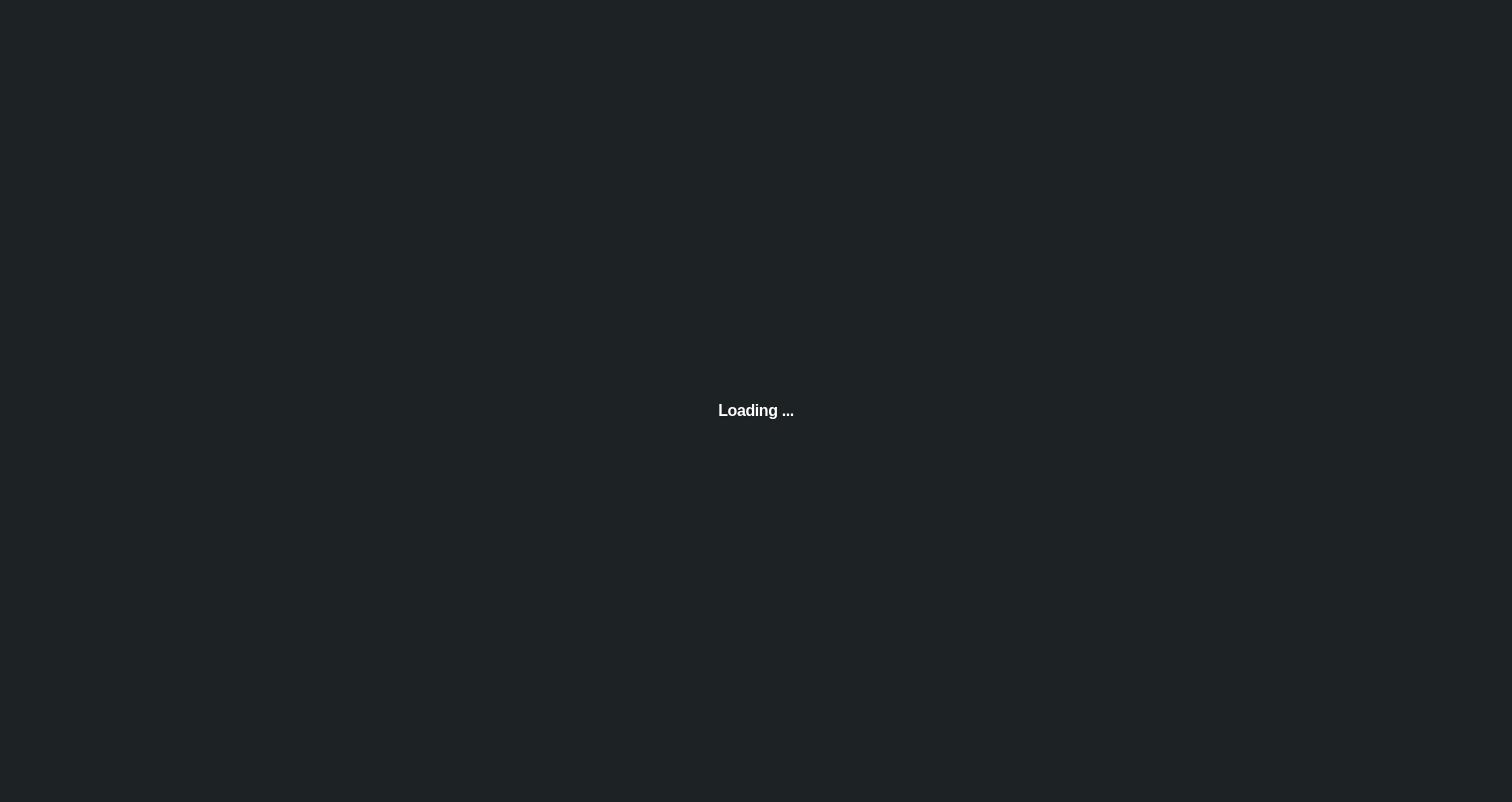 scroll, scrollTop: 0, scrollLeft: 0, axis: both 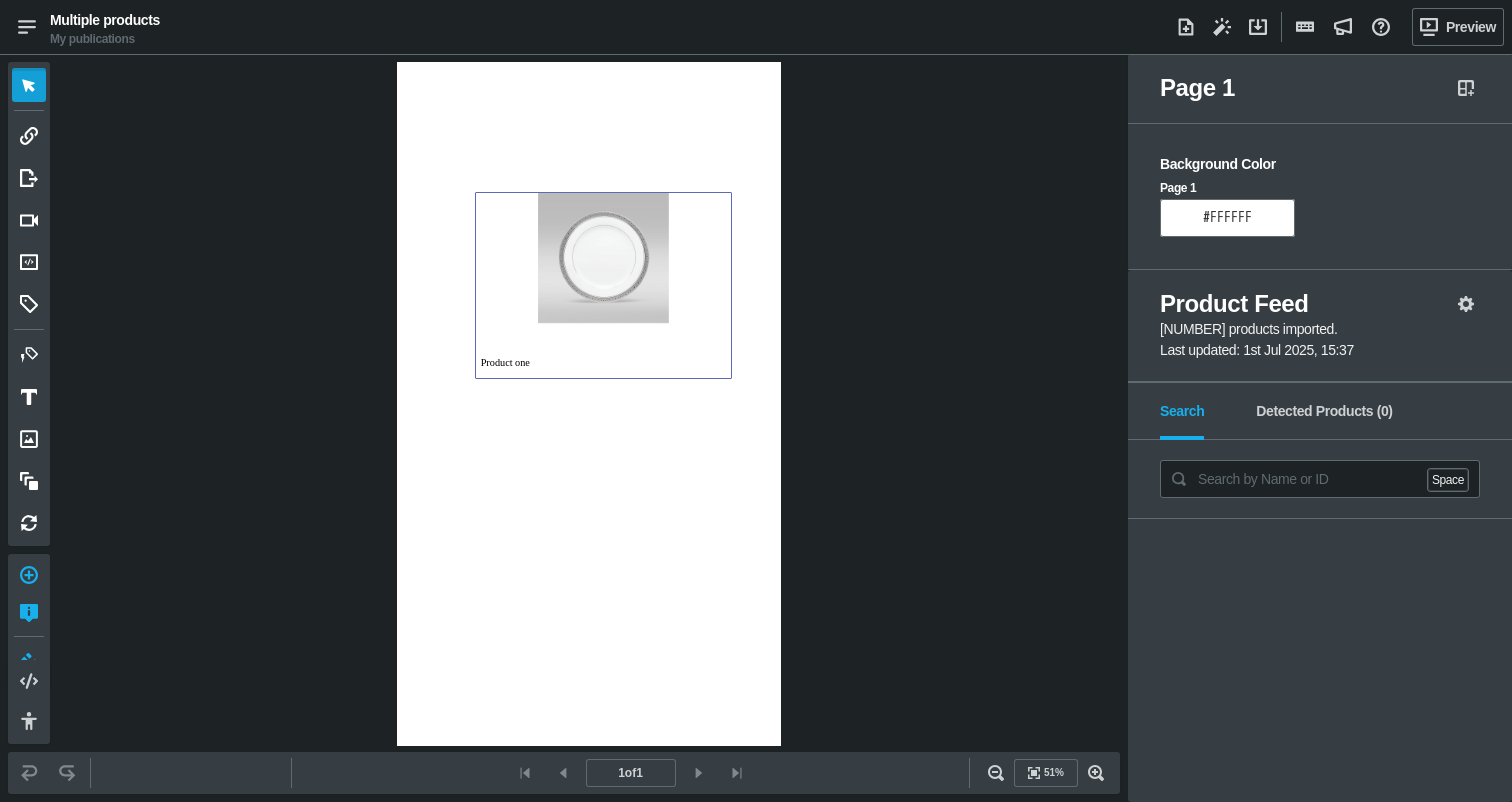 click at bounding box center [603, 285] 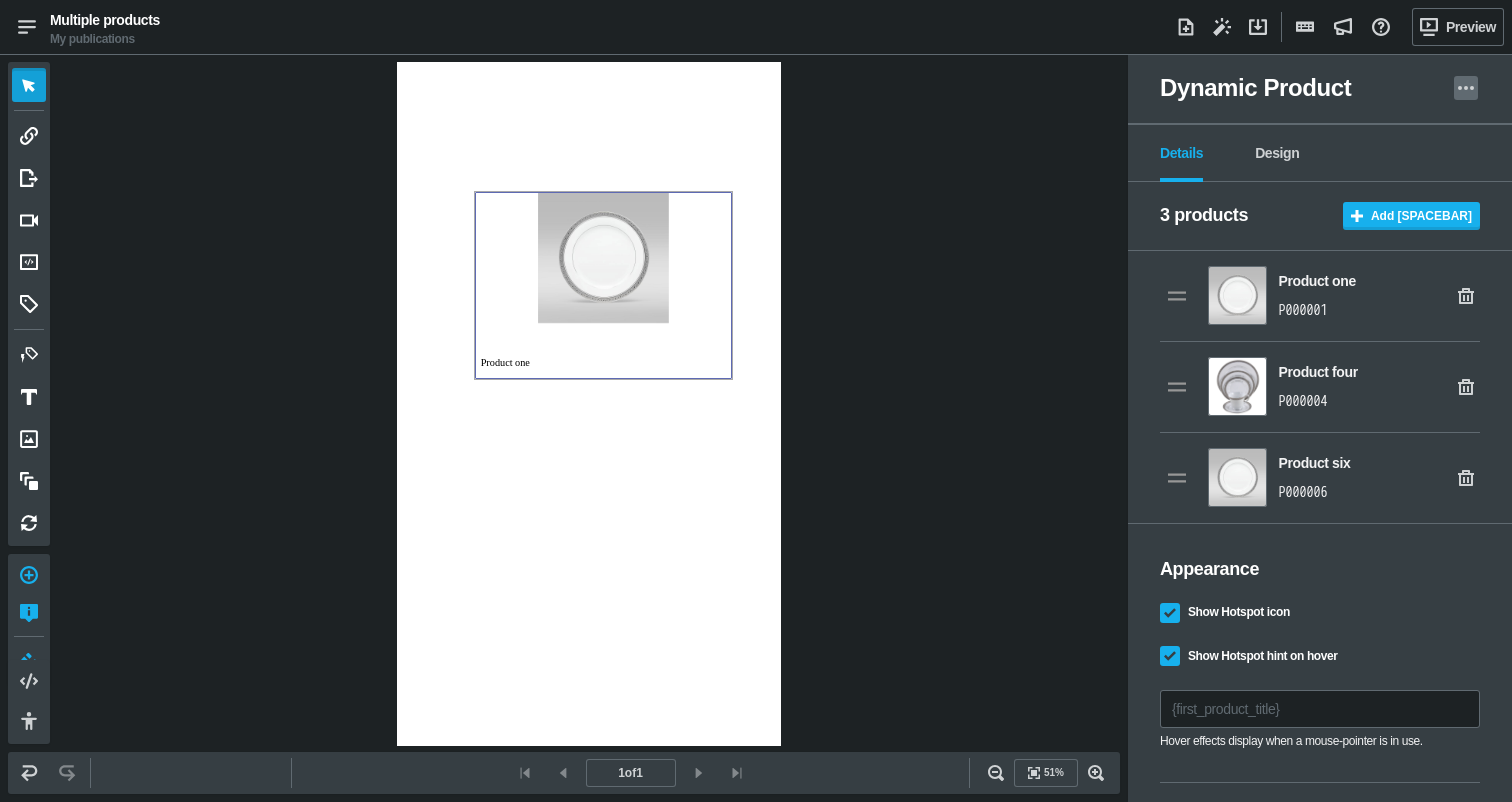 click at bounding box center (1466, 88) 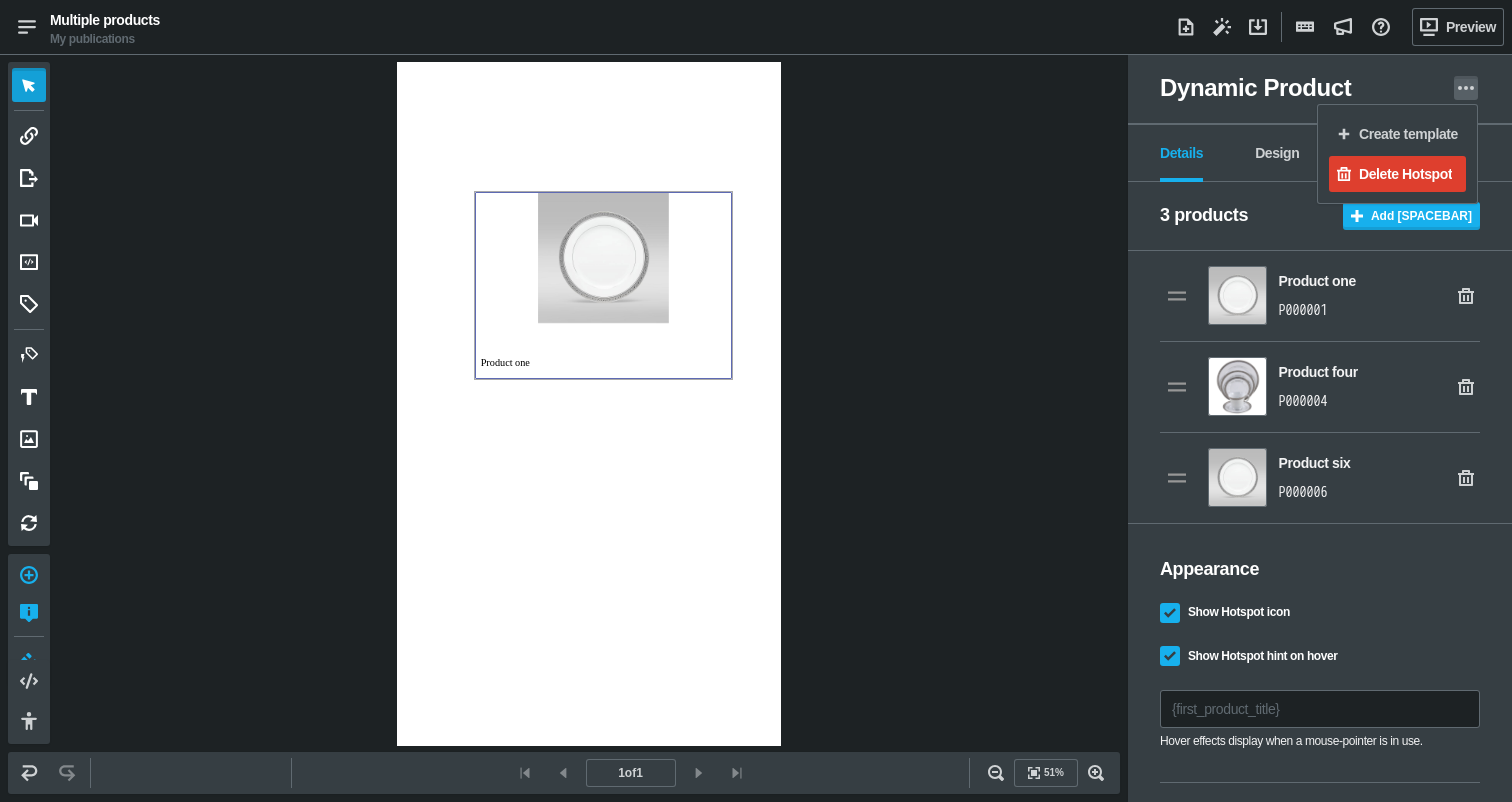 click on "Delete Hotspot" at bounding box center [1405, 174] 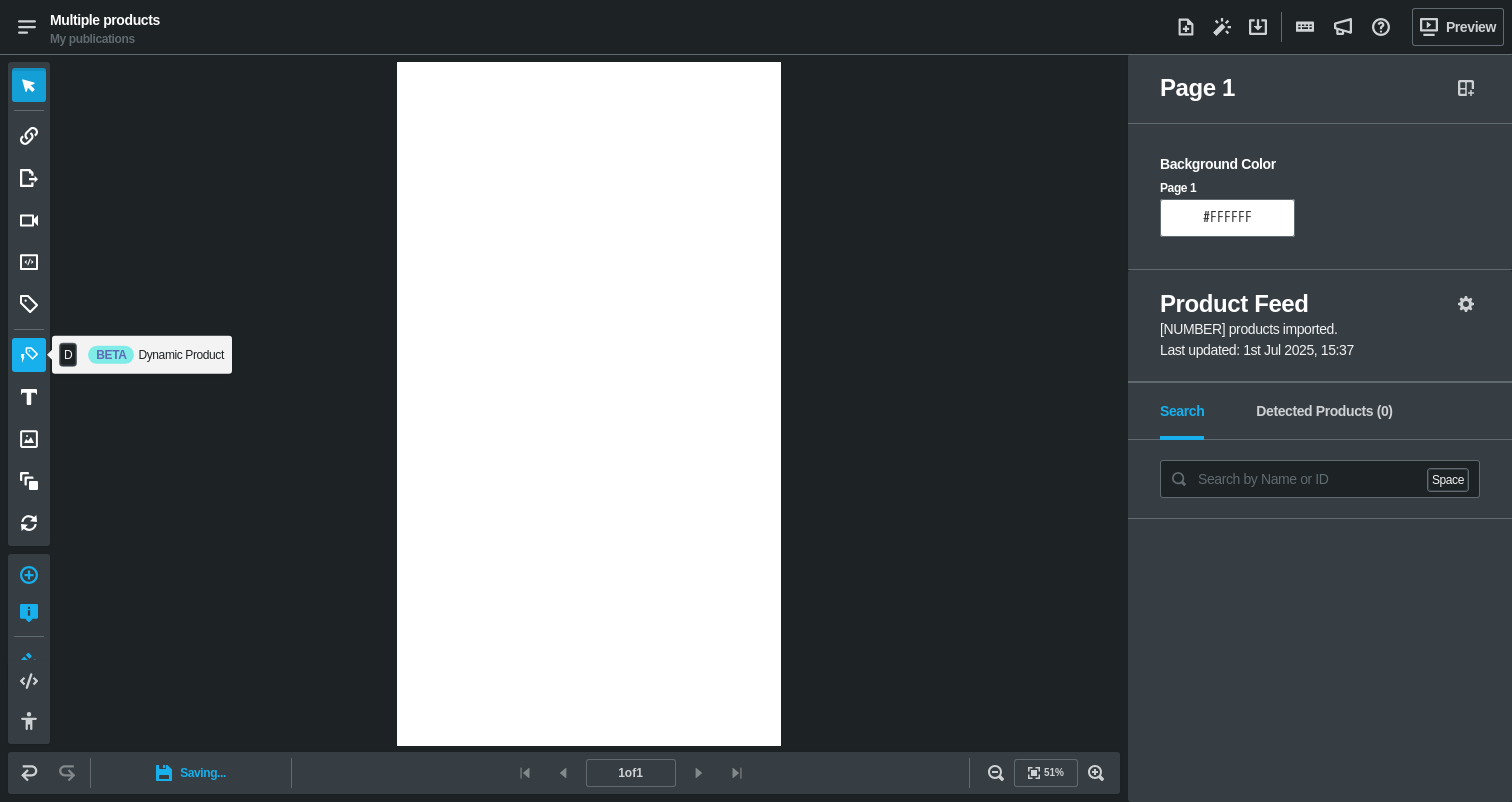 click at bounding box center (29, 136) 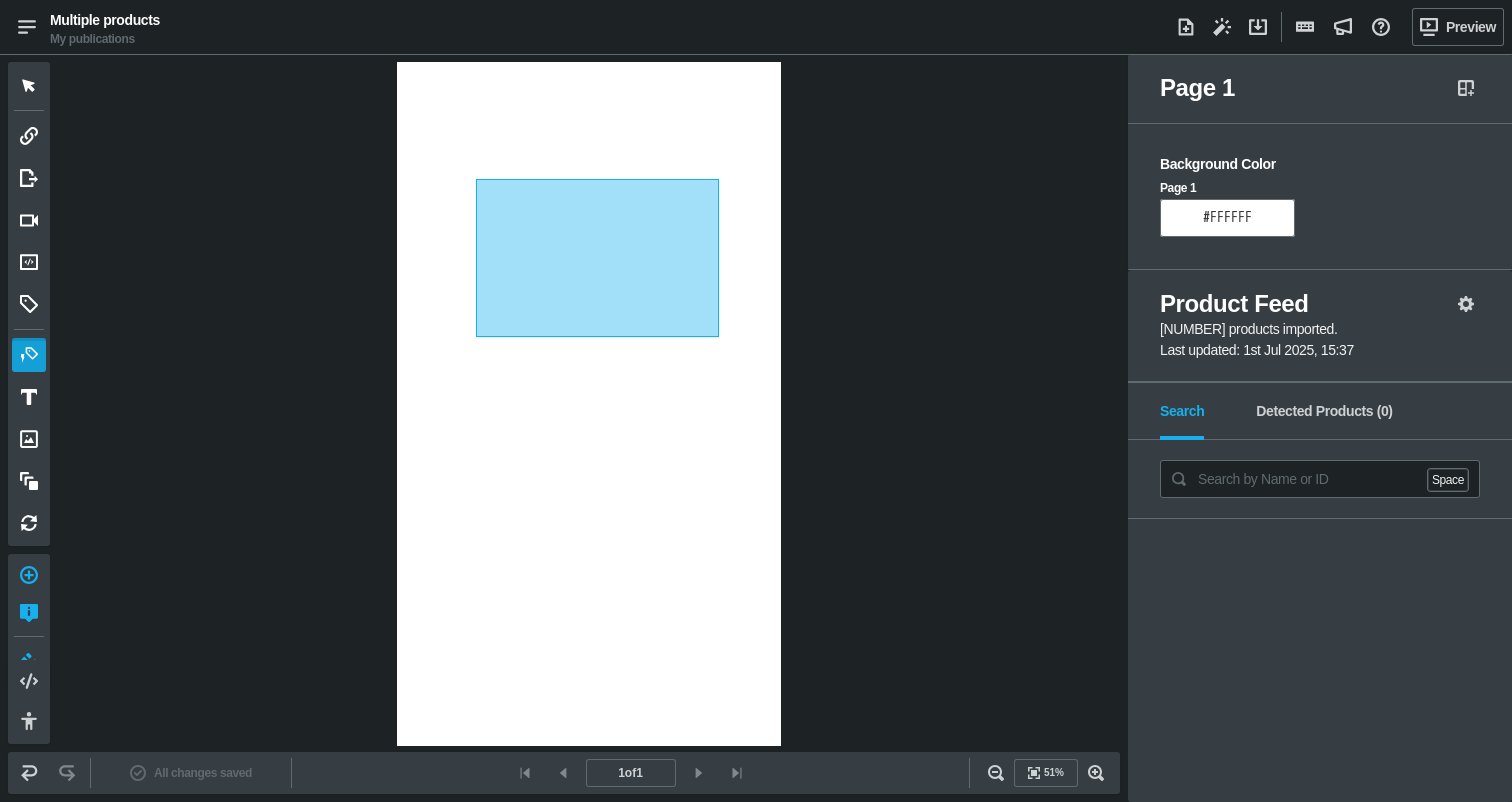 drag, startPoint x: 517, startPoint y: 213, endPoint x: 775, endPoint y: 355, distance: 294.4962 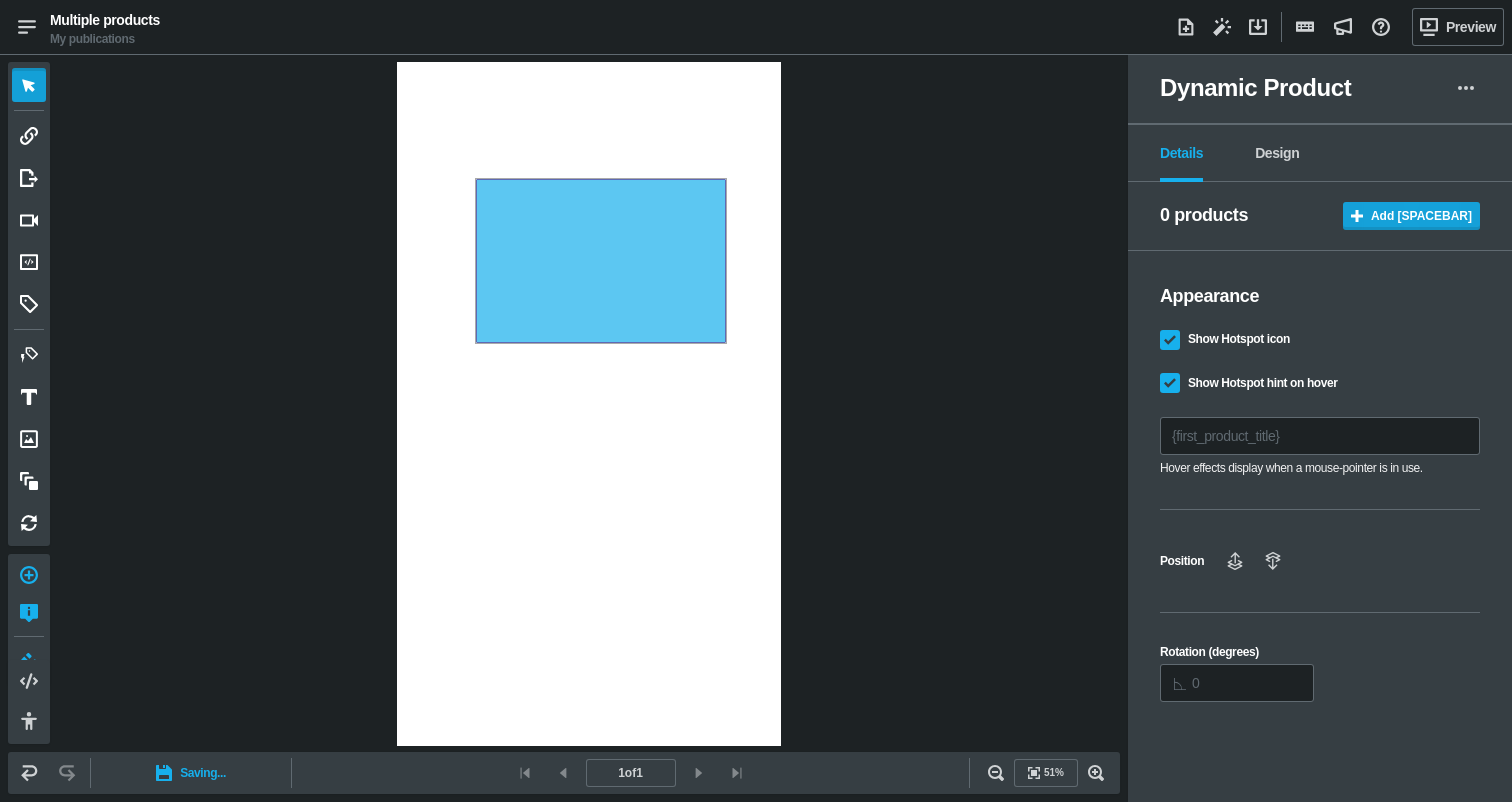 click on "Add [SPACEBAR]" at bounding box center [1411, 216] 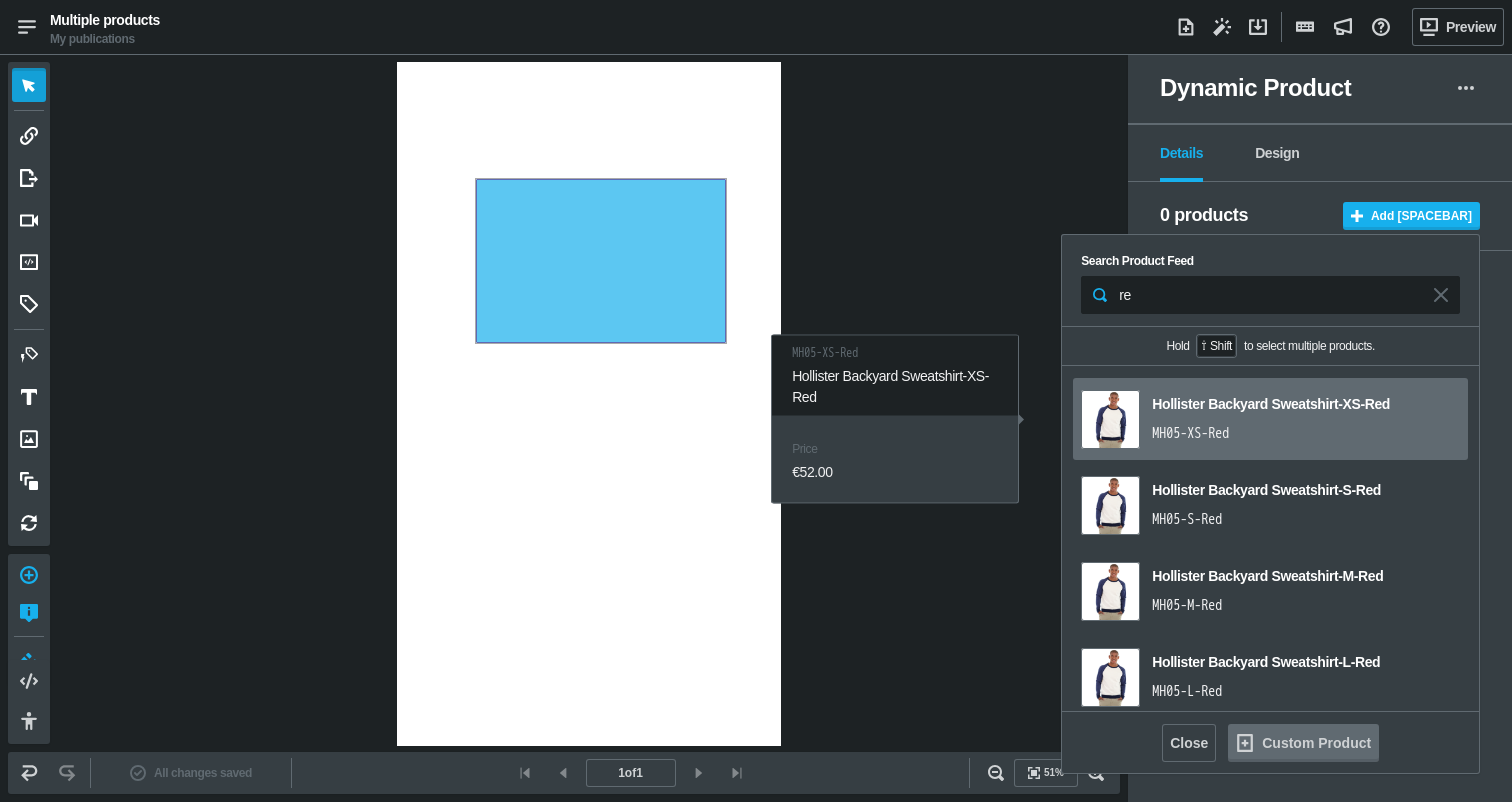 click on "Hollister Backyard Sweatshirt-XS-Red MH05-XS-Red" at bounding box center [1271, 419] 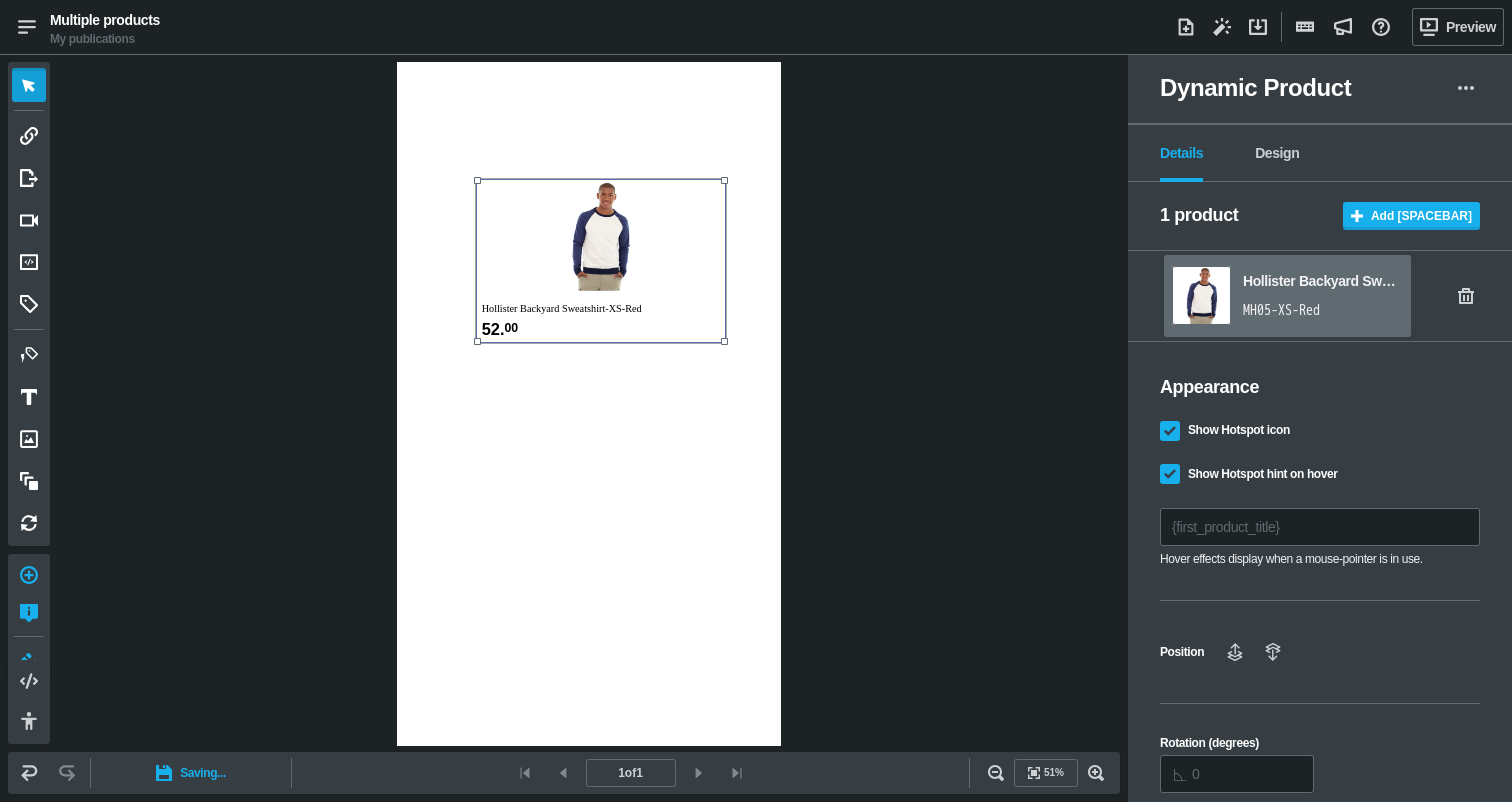 scroll, scrollTop: 0, scrollLeft: 0, axis: both 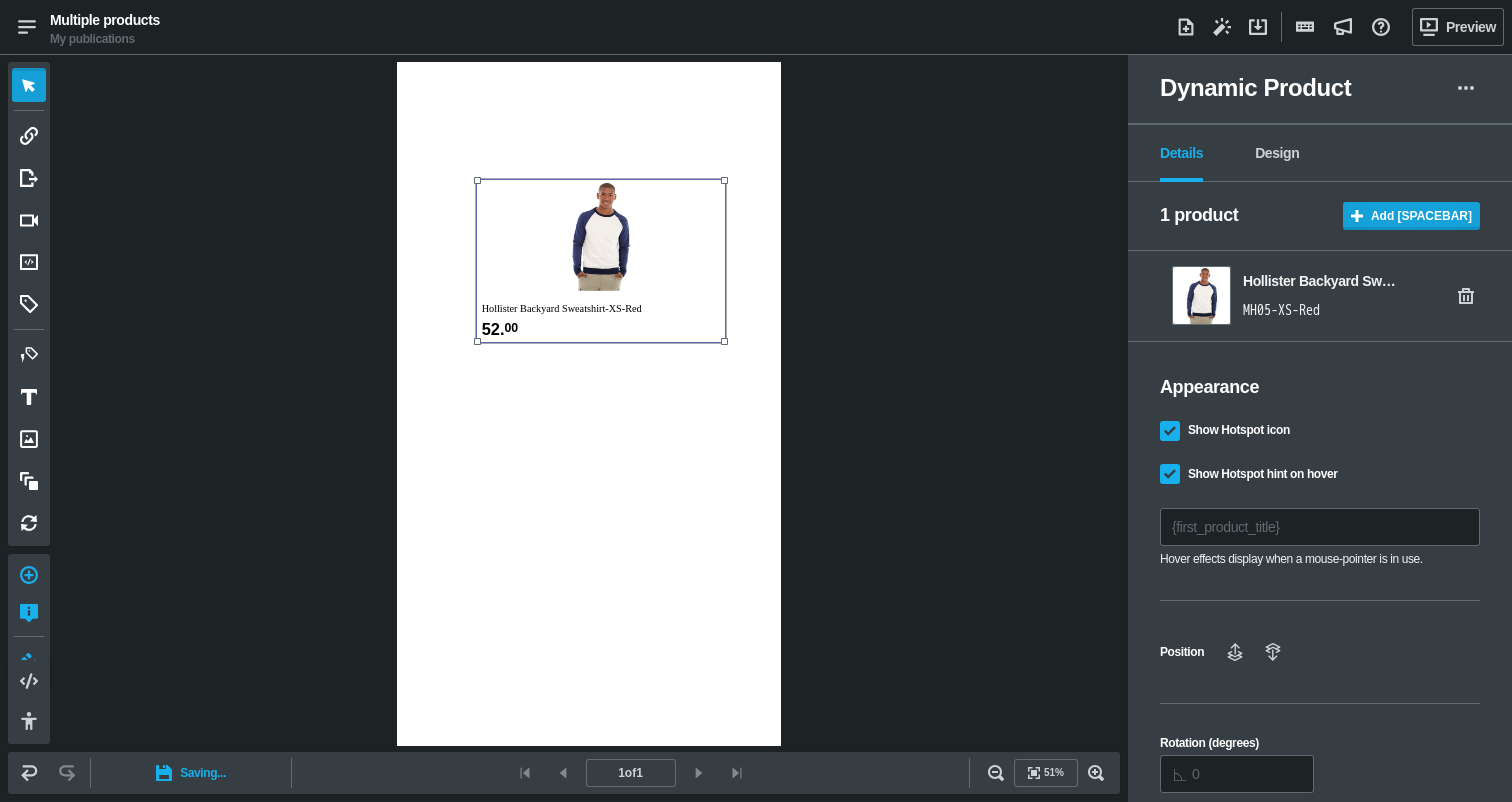 click on "Add [SPACEBAR]" at bounding box center (1411, 216) 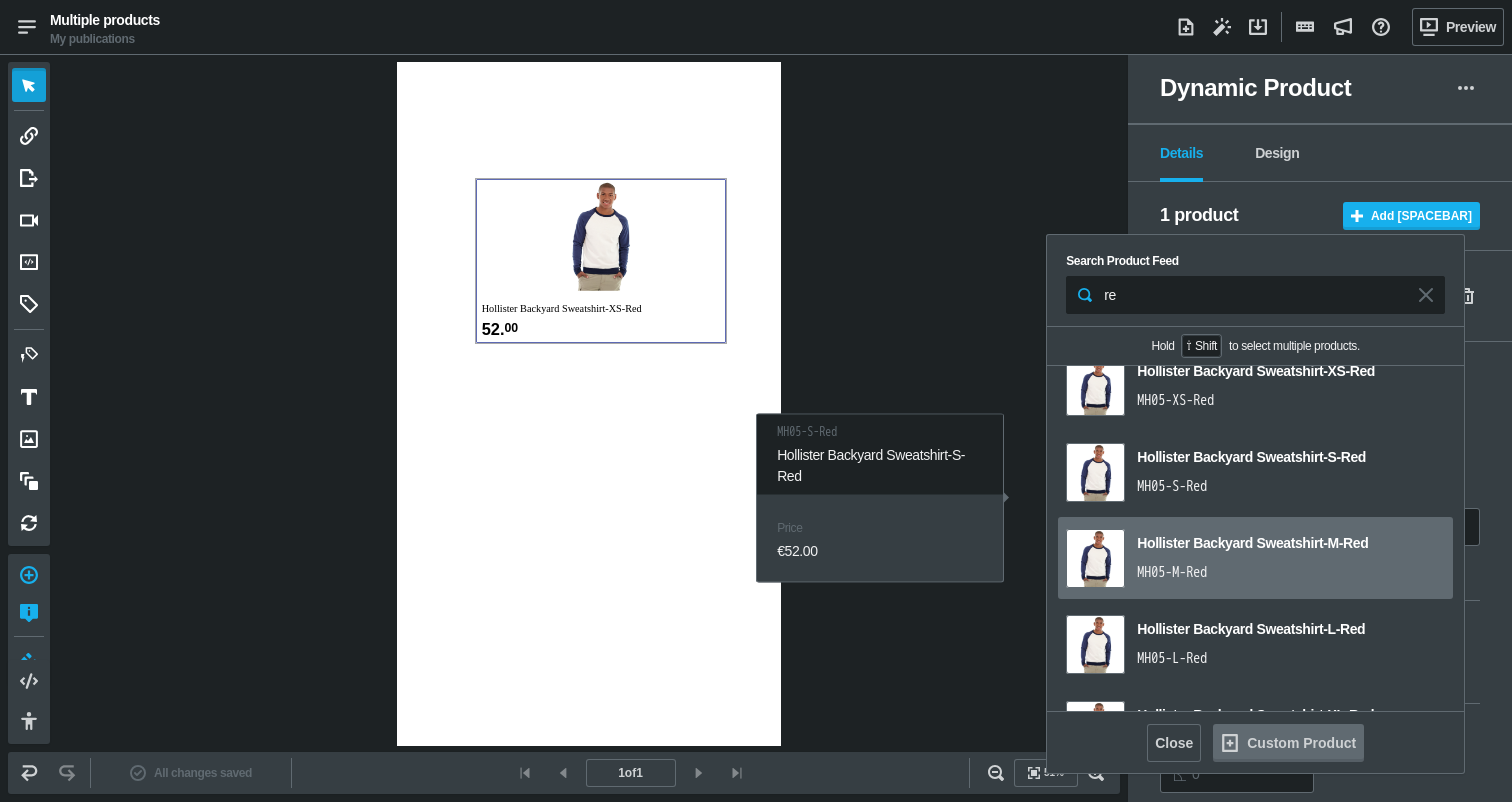 scroll, scrollTop: 298, scrollLeft: 0, axis: vertical 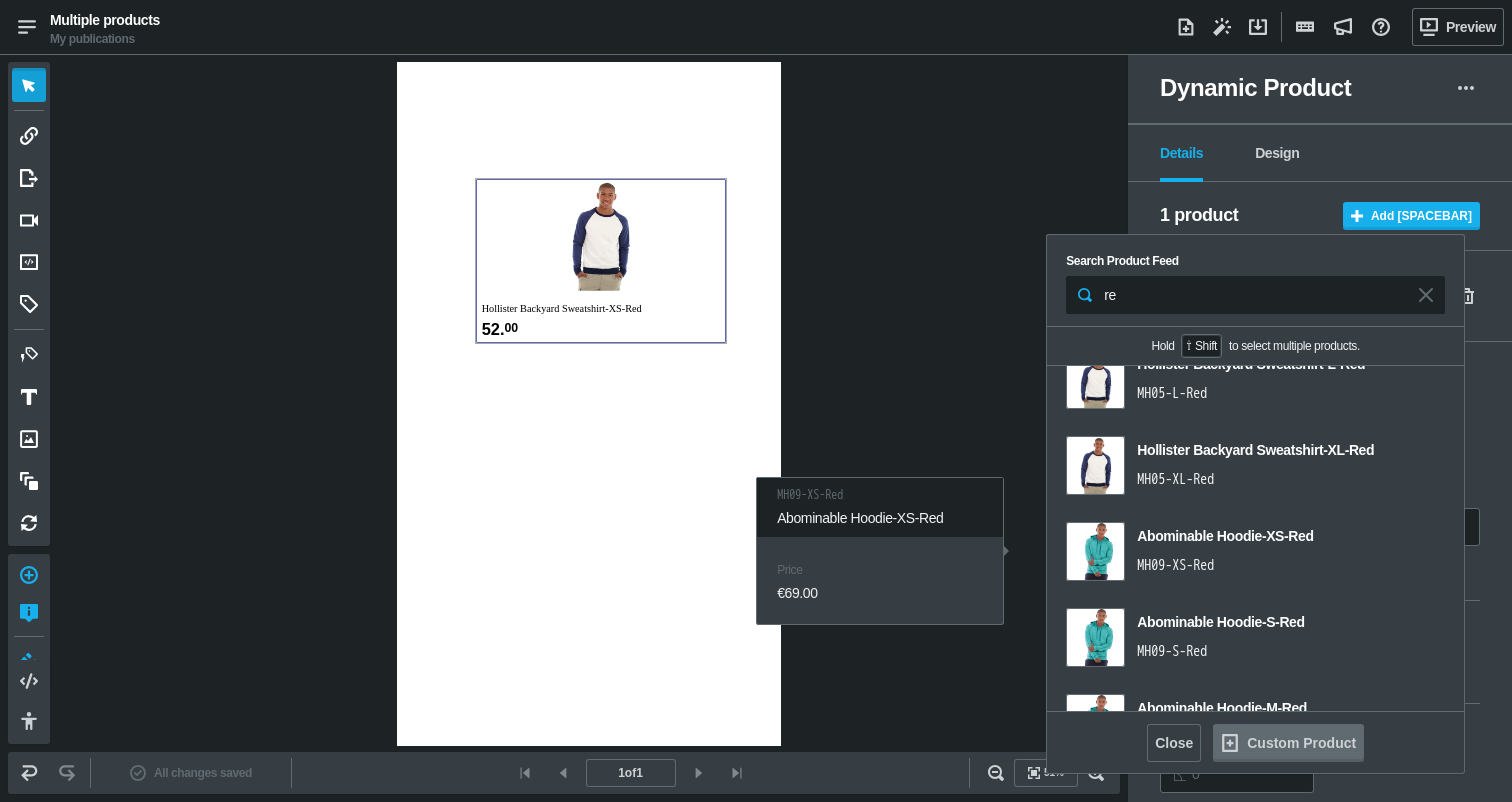 click on "Abominable Hoodie-XS-Red MH09-XS-Red" at bounding box center [1256, 121] 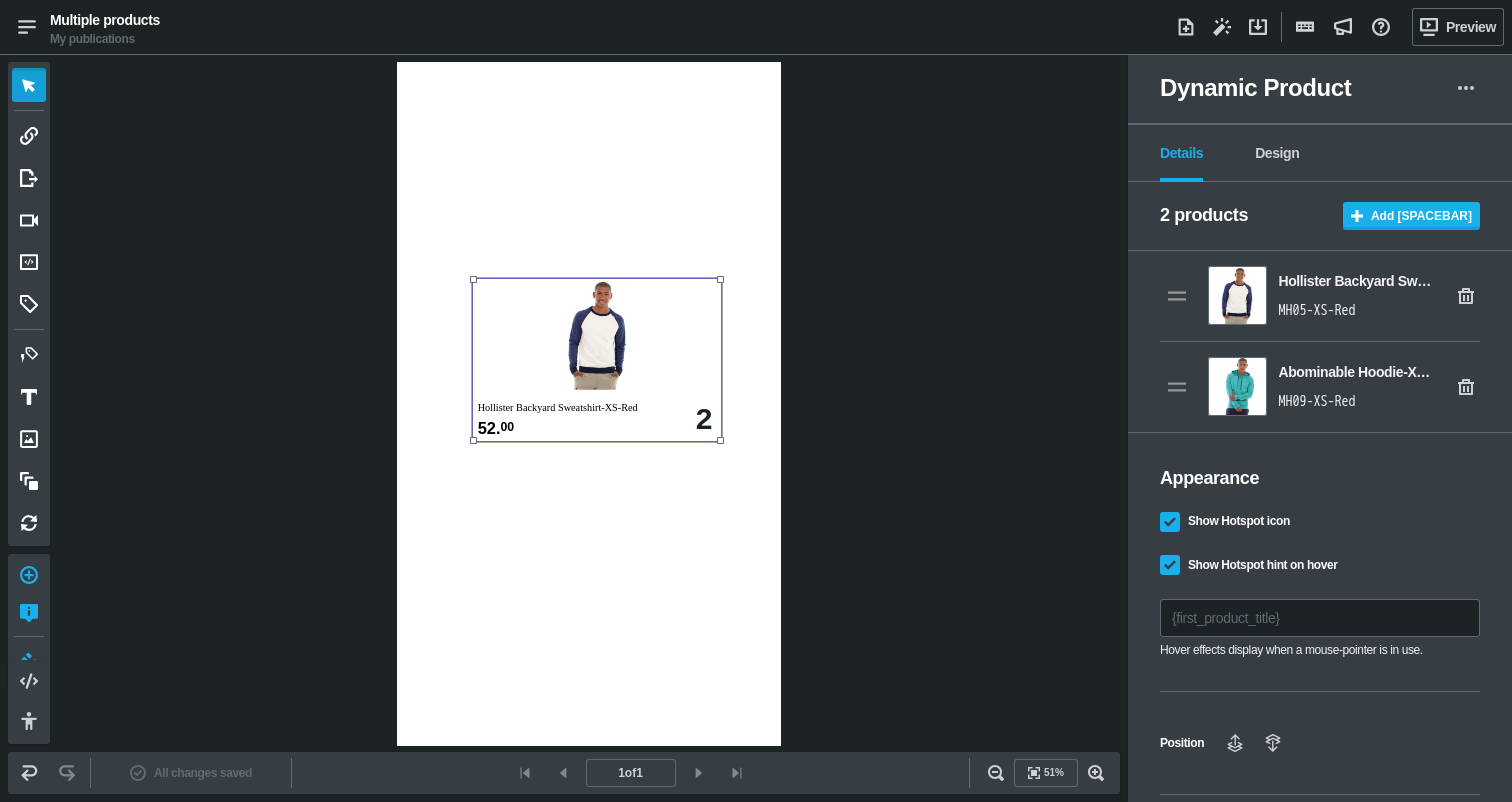 drag, startPoint x: 646, startPoint y: 248, endPoint x: 667, endPoint y: 328, distance: 82.710335 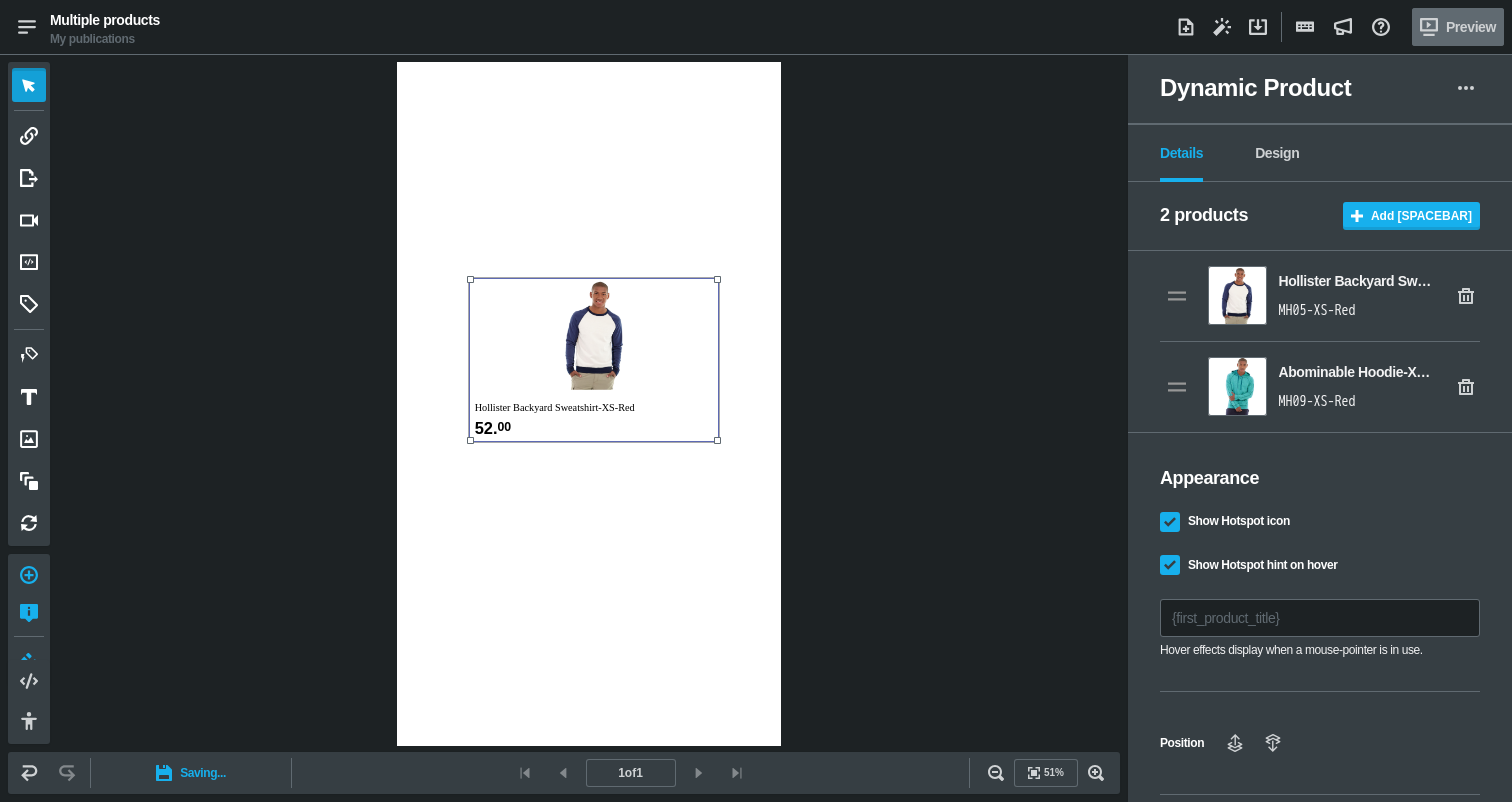 click on "Preview" at bounding box center (1458, 27) 